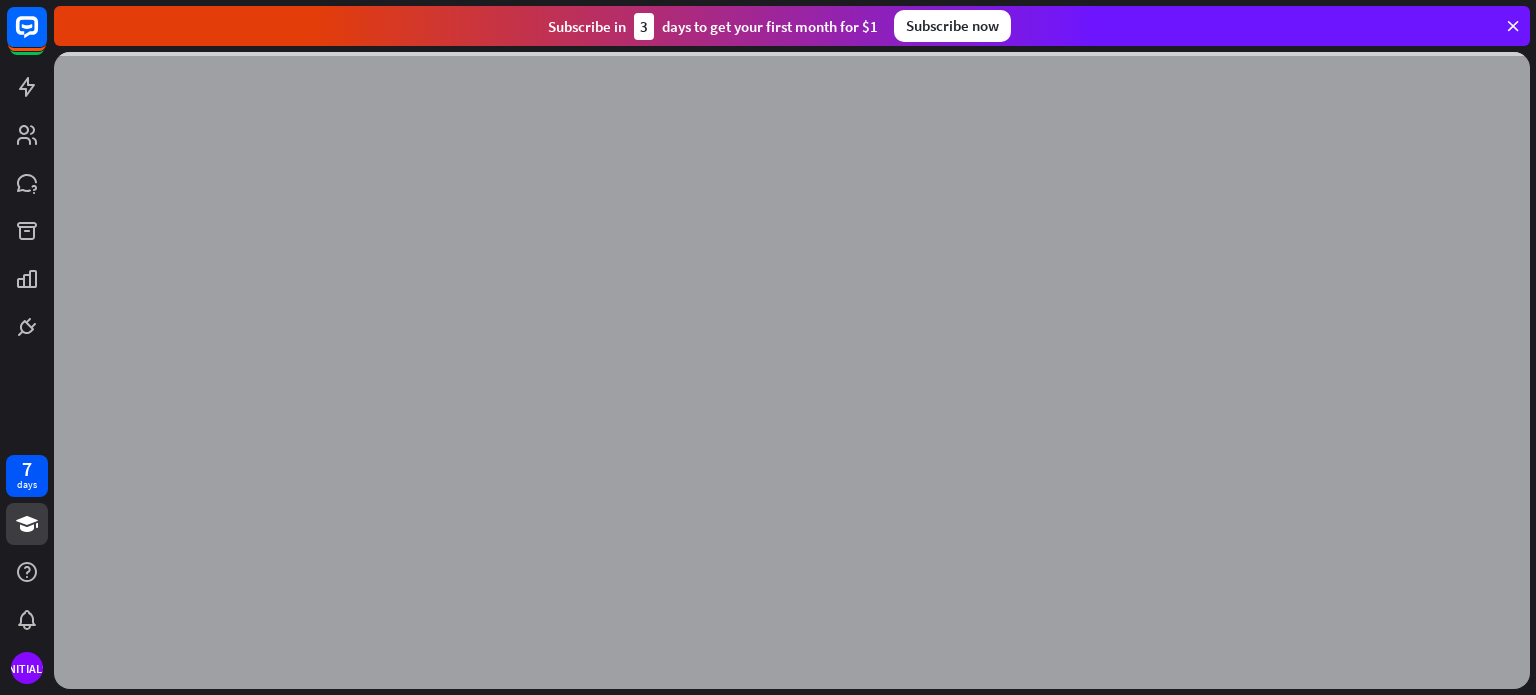scroll, scrollTop: 0, scrollLeft: 0, axis: both 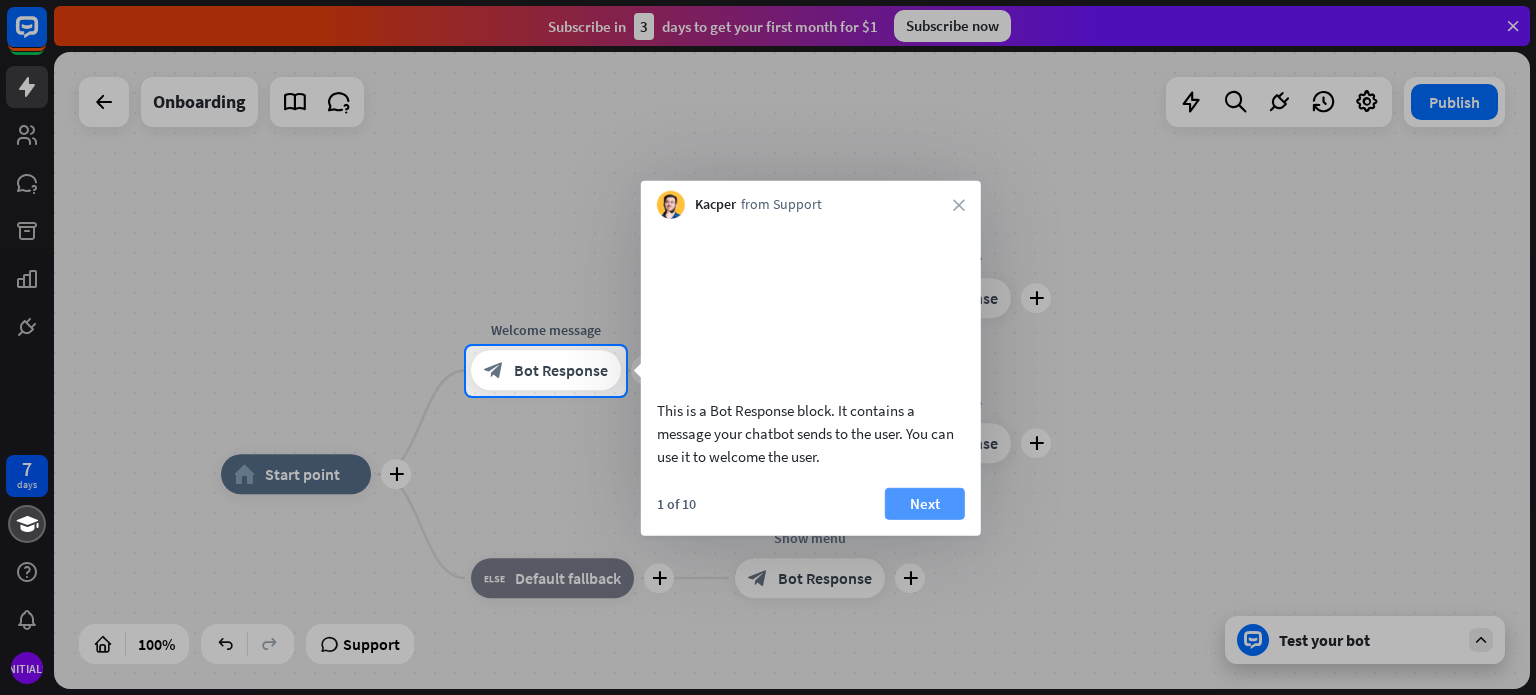 click on "Next" at bounding box center (925, 503) 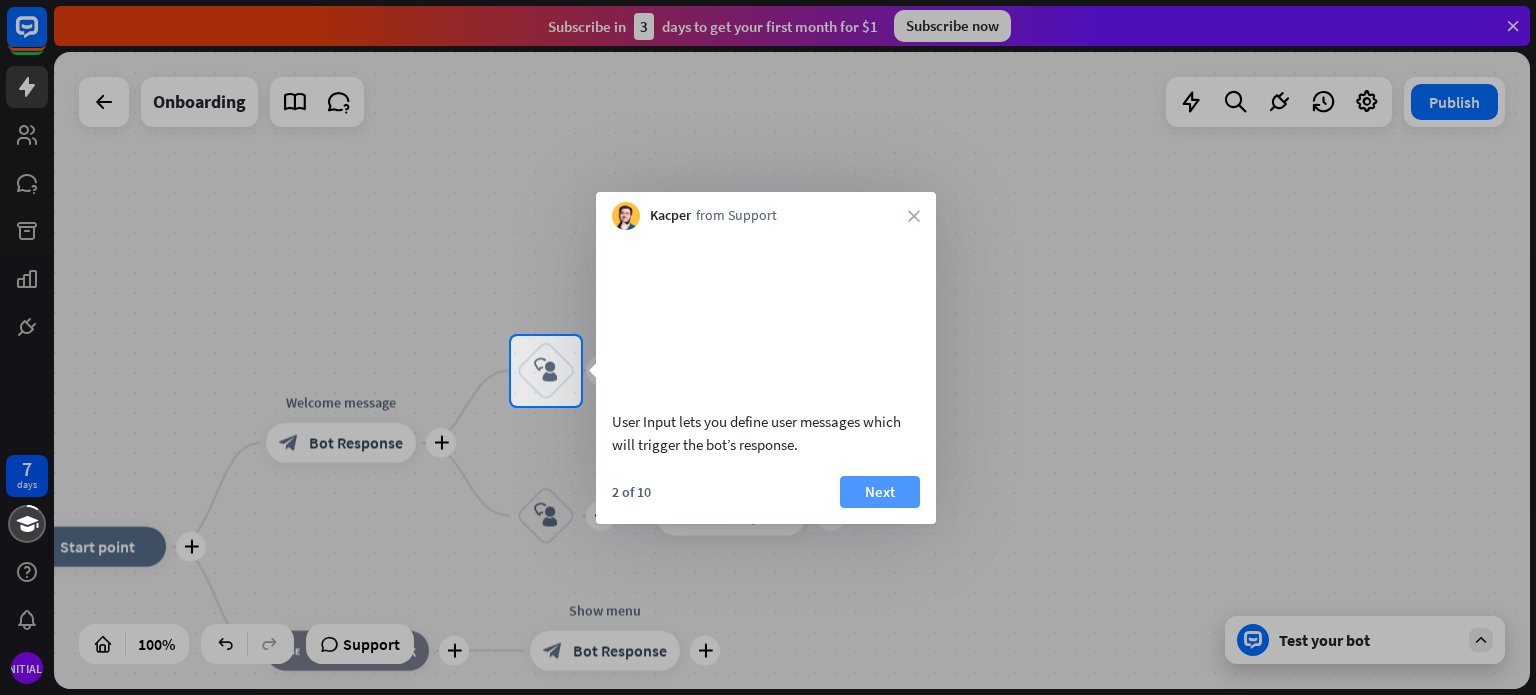 click on "Next" at bounding box center (880, 492) 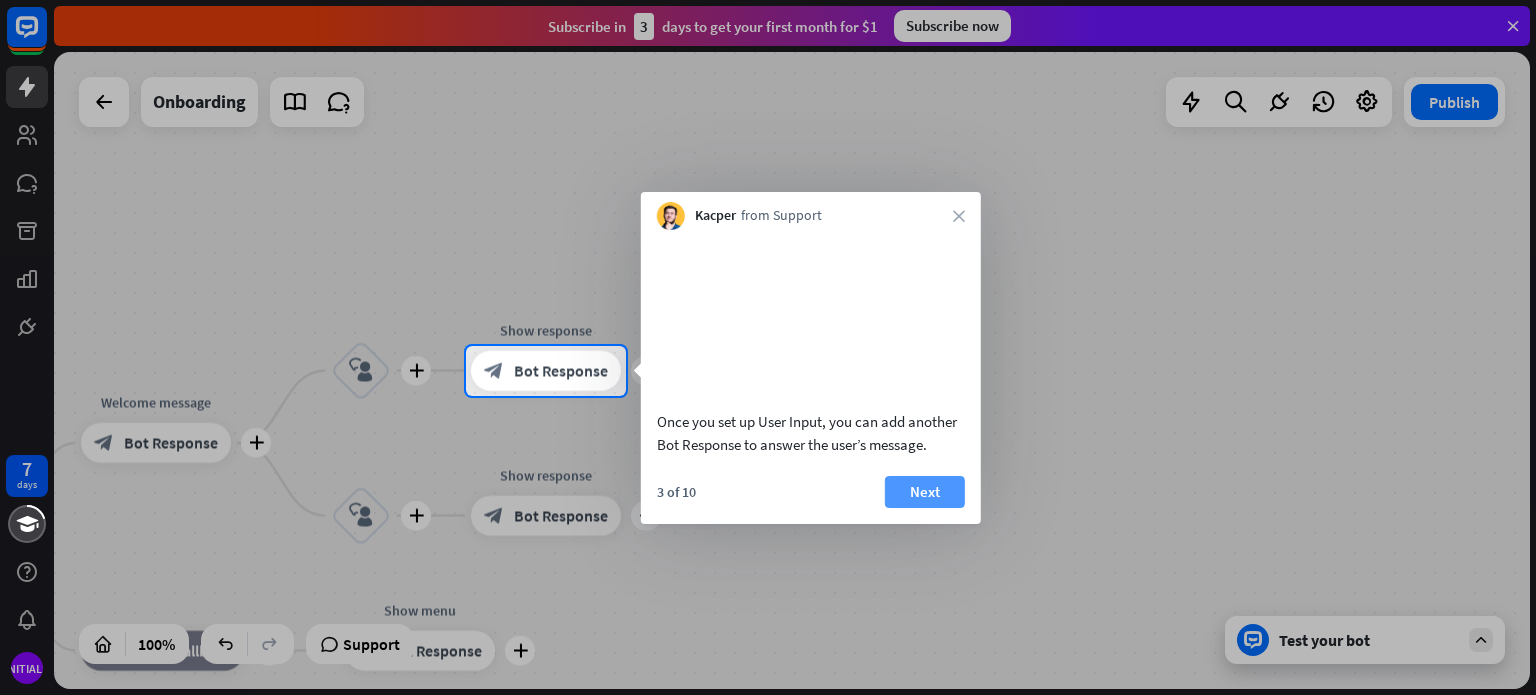 click on "Next" at bounding box center [925, 492] 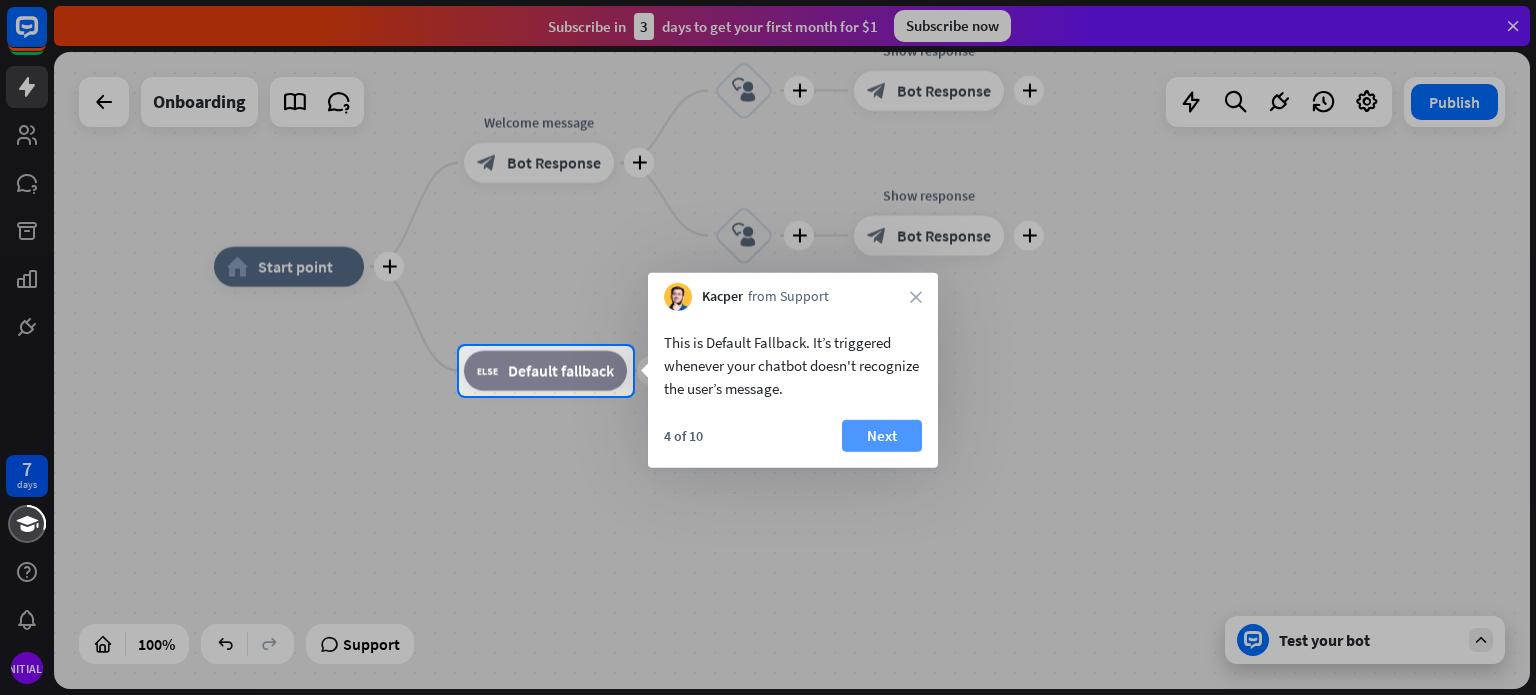 click on "Next" at bounding box center (882, 436) 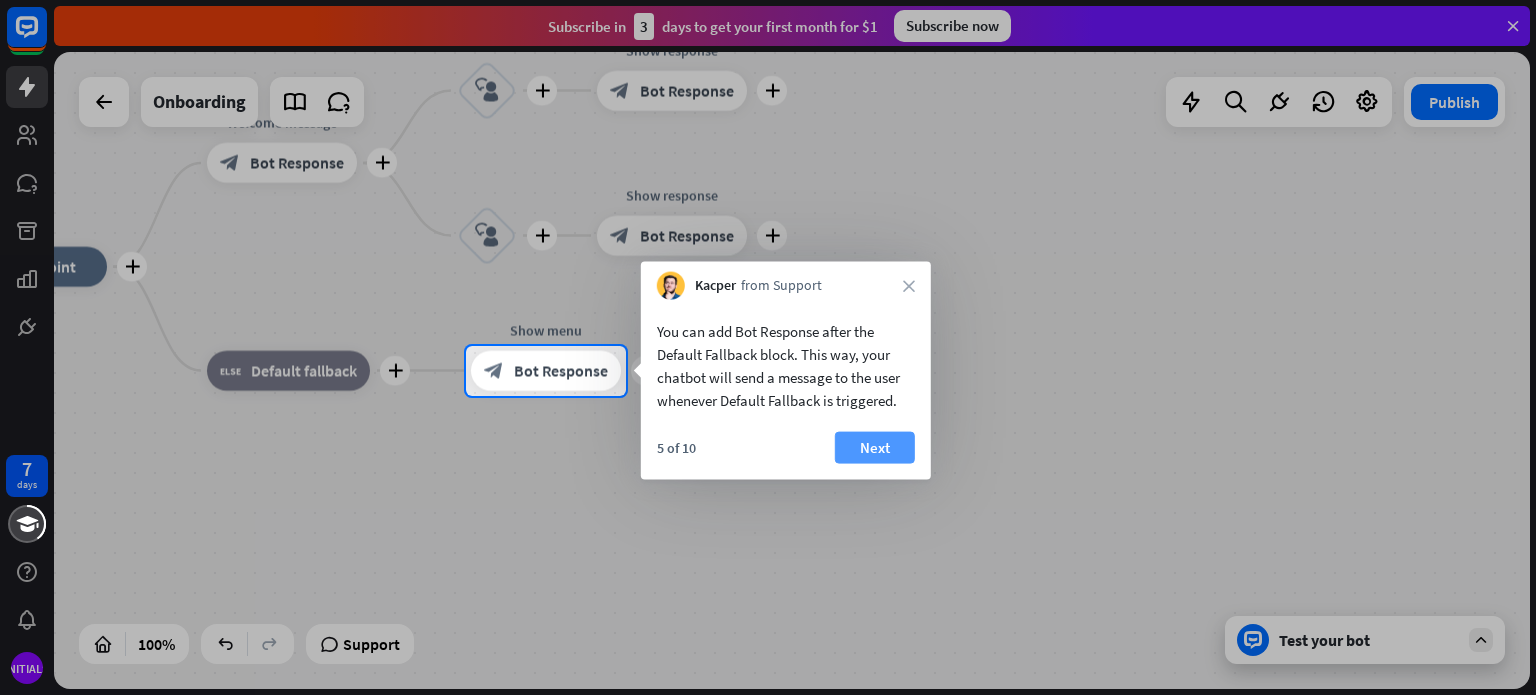click on "Next" at bounding box center (875, 448) 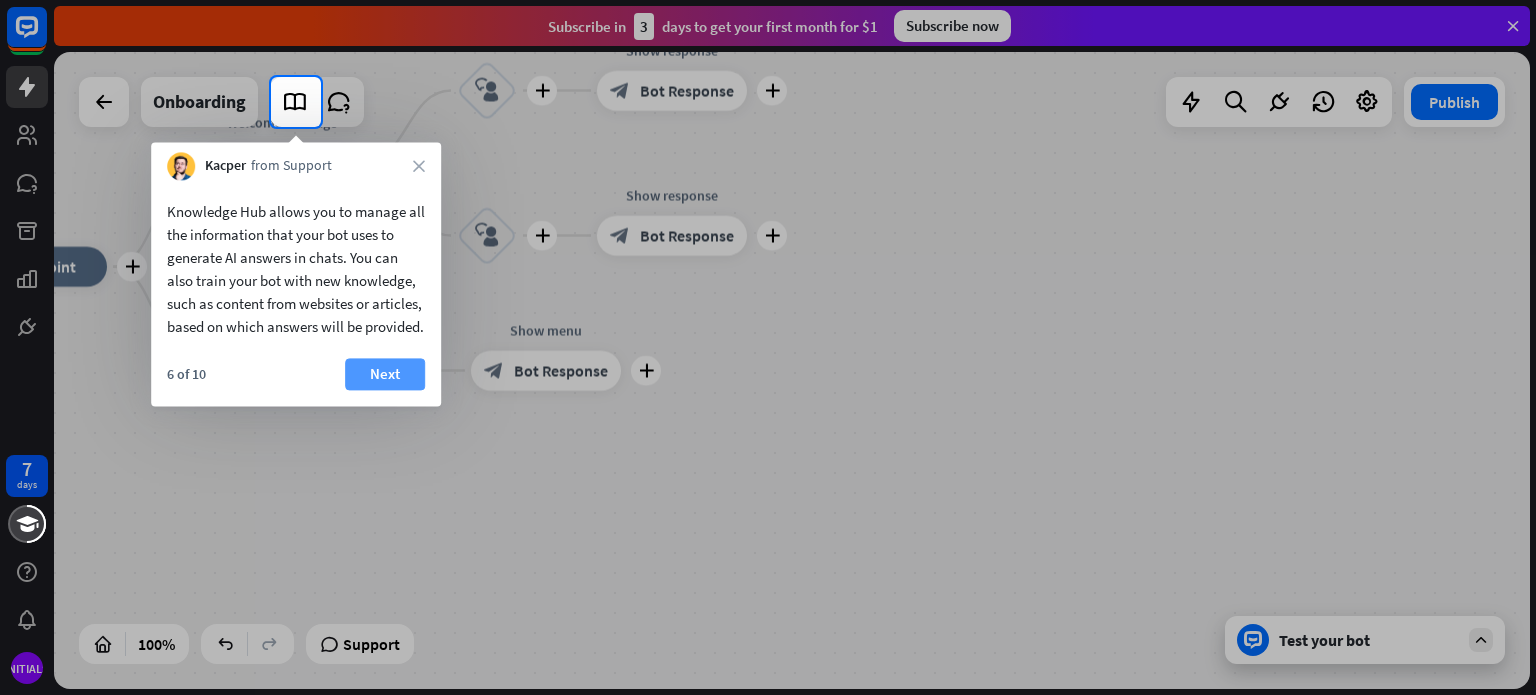 click on "Next" at bounding box center [385, 374] 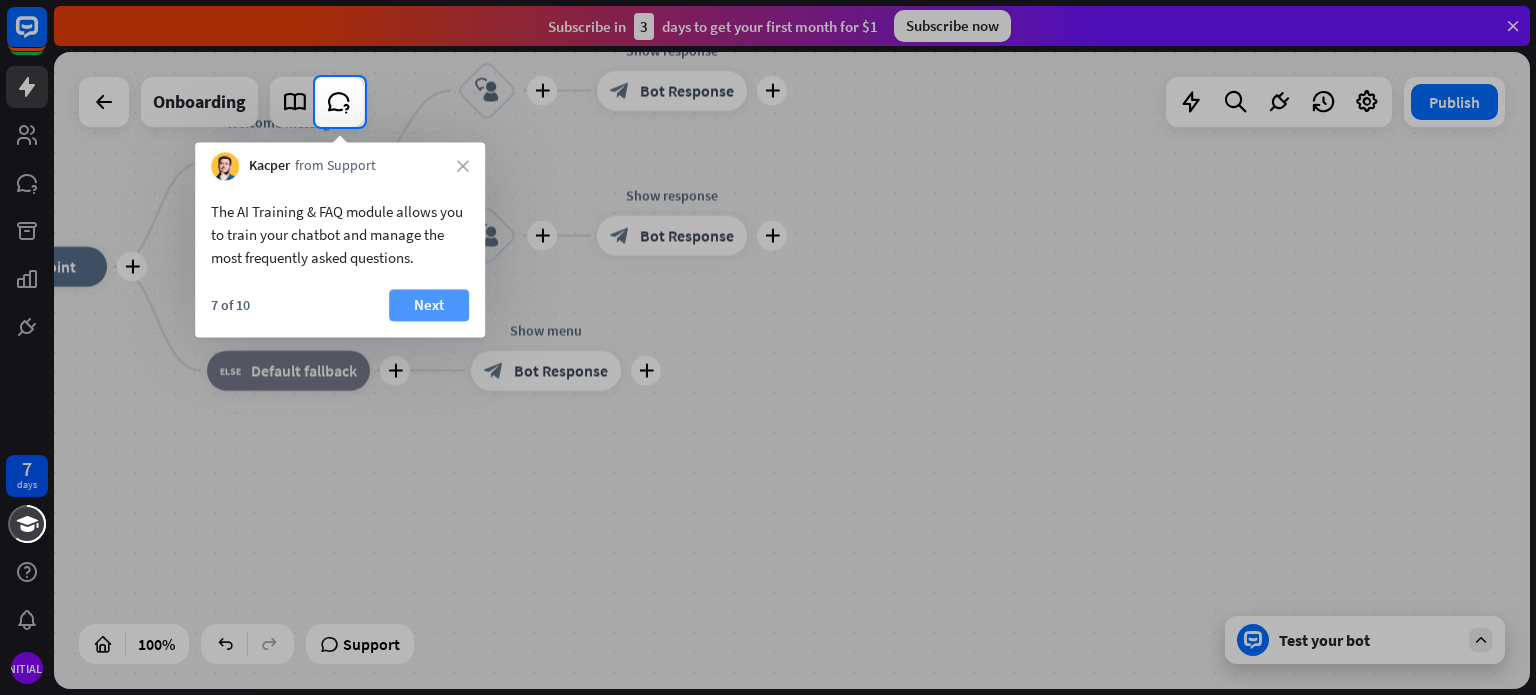 click on "Next" at bounding box center (429, 305) 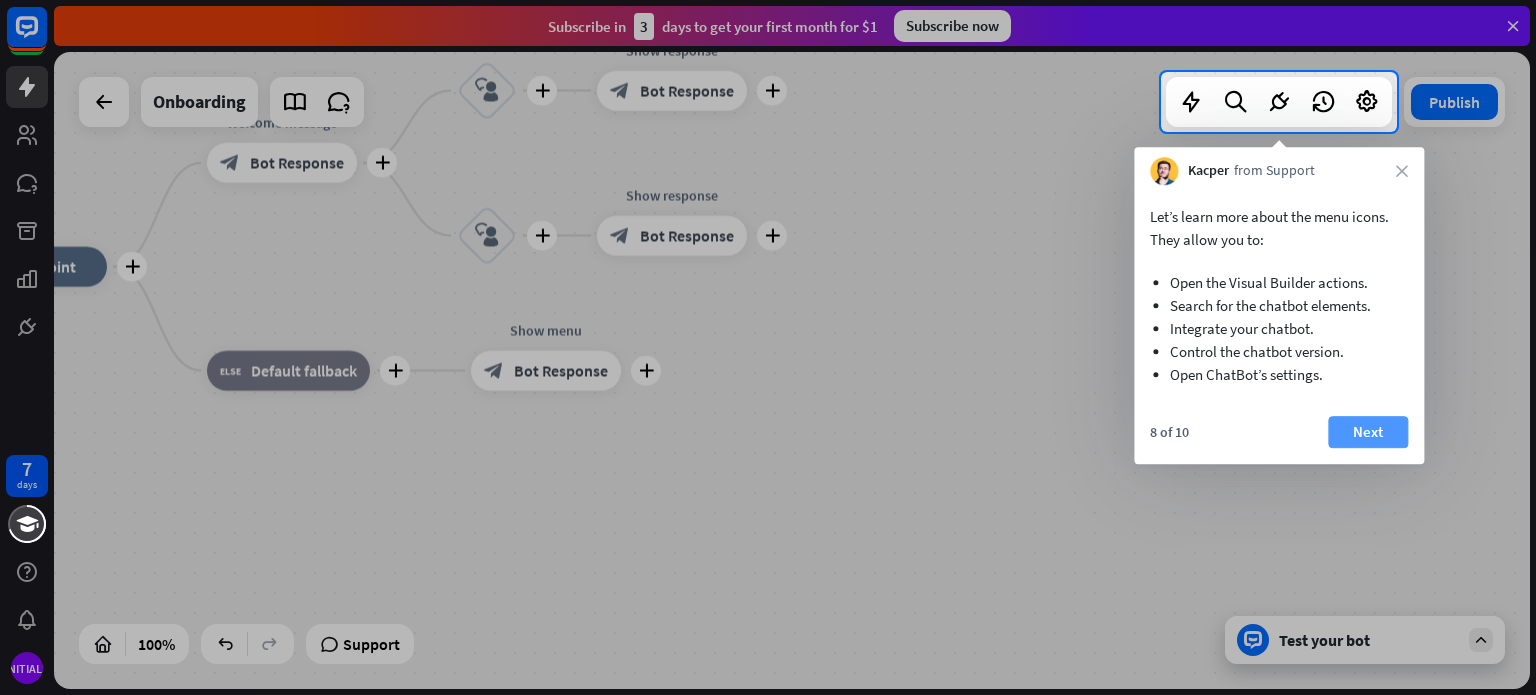 click on "Next" at bounding box center [1368, 432] 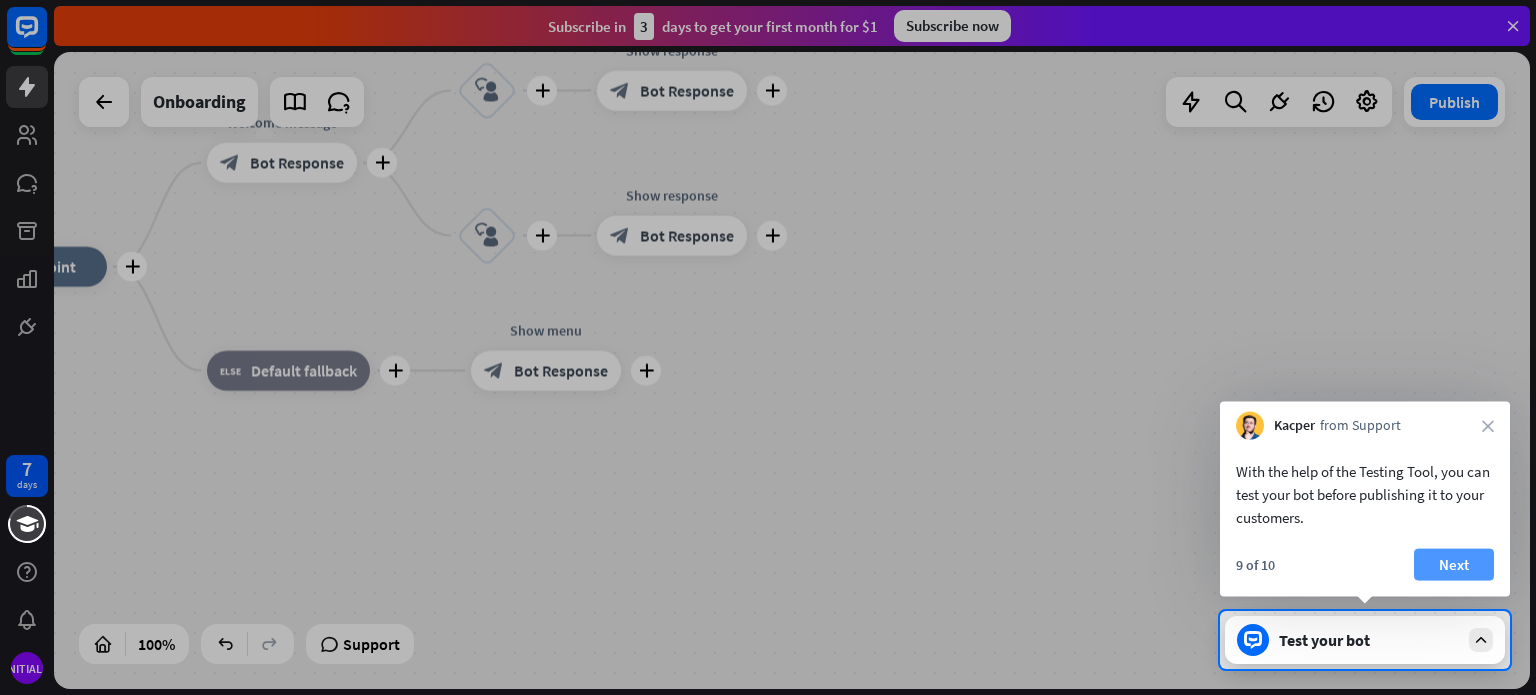 click on "Next" at bounding box center (1454, 565) 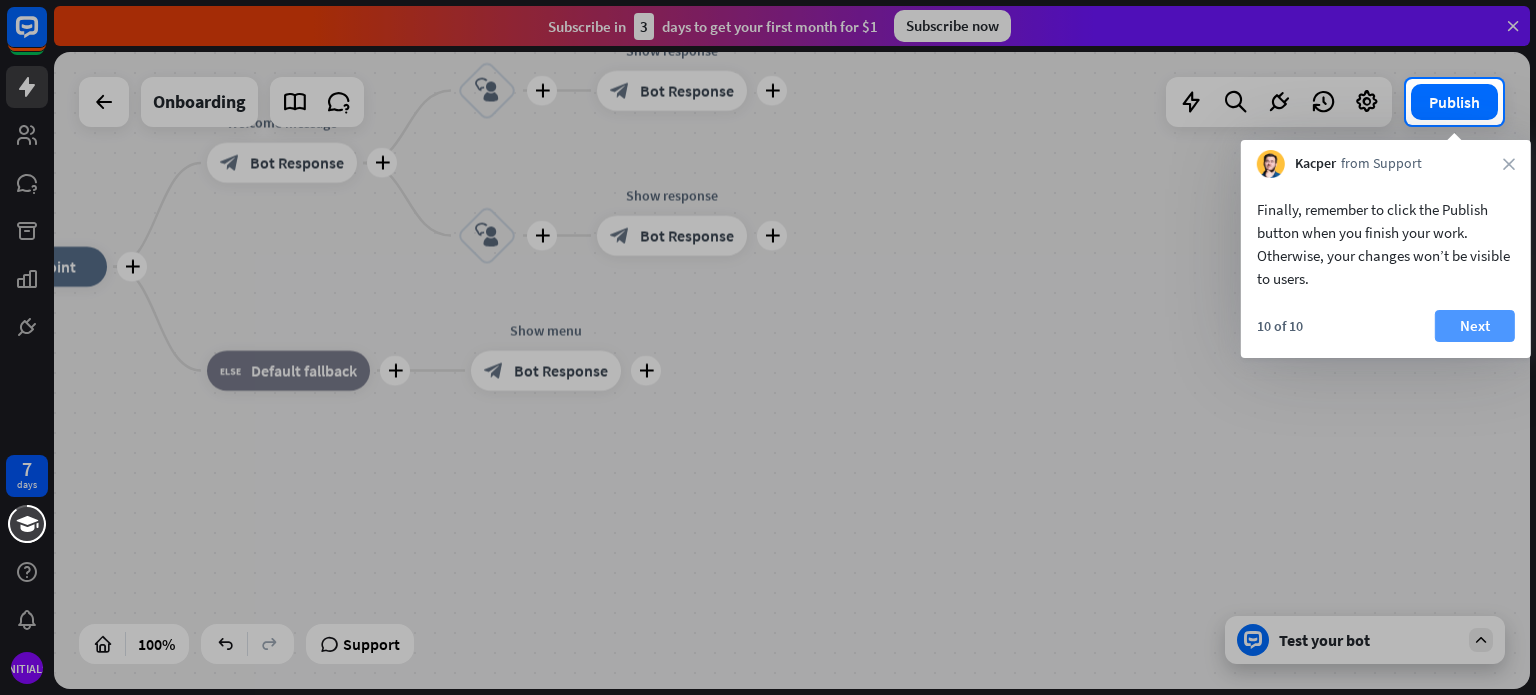 click on "Next" at bounding box center [1475, 326] 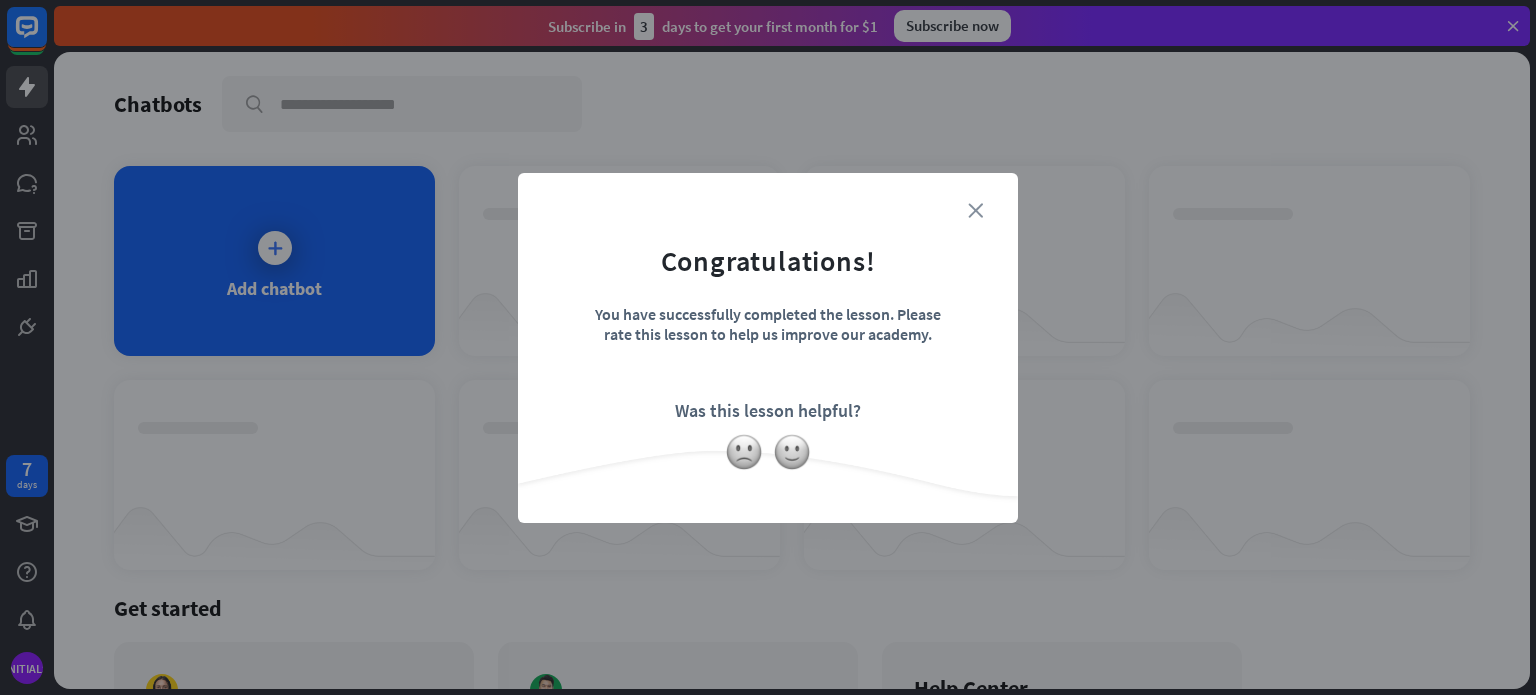 click on "close" at bounding box center [975, 210] 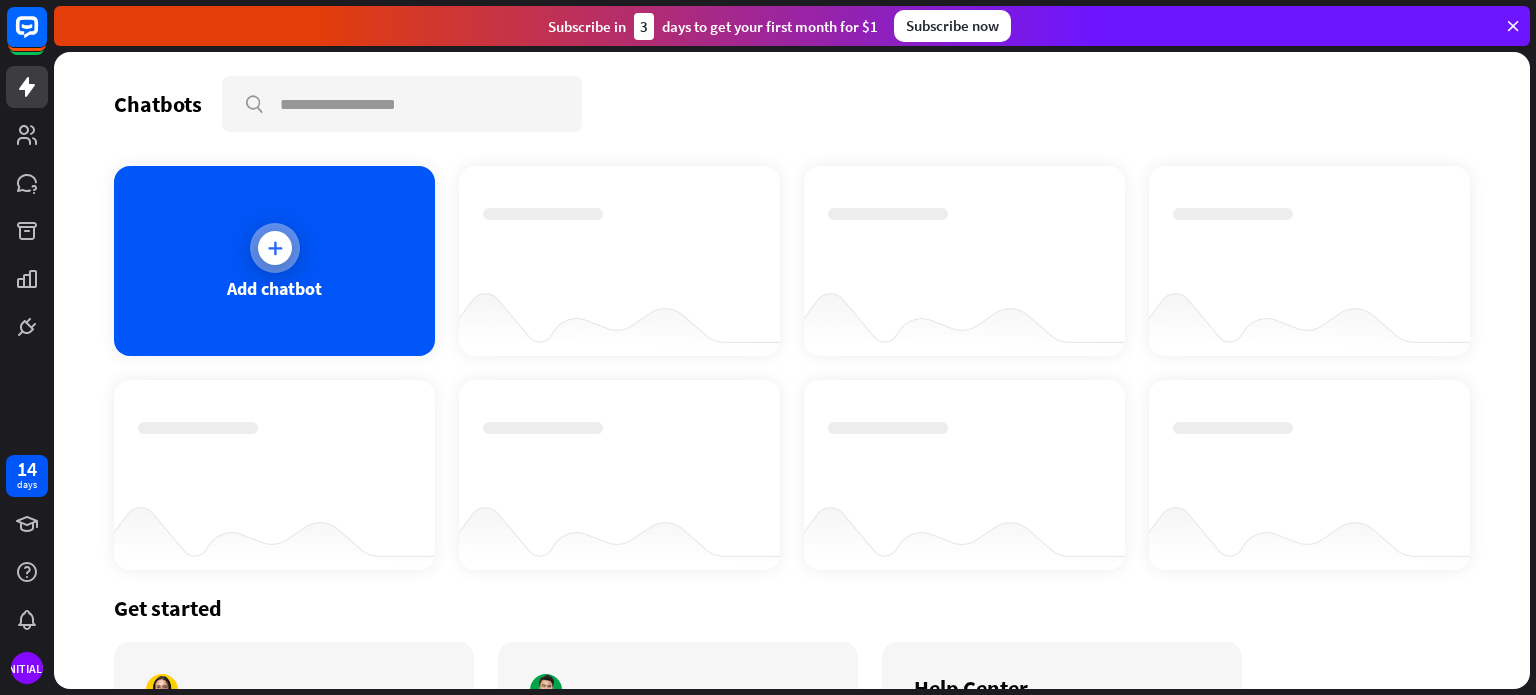 click at bounding box center (275, 248) 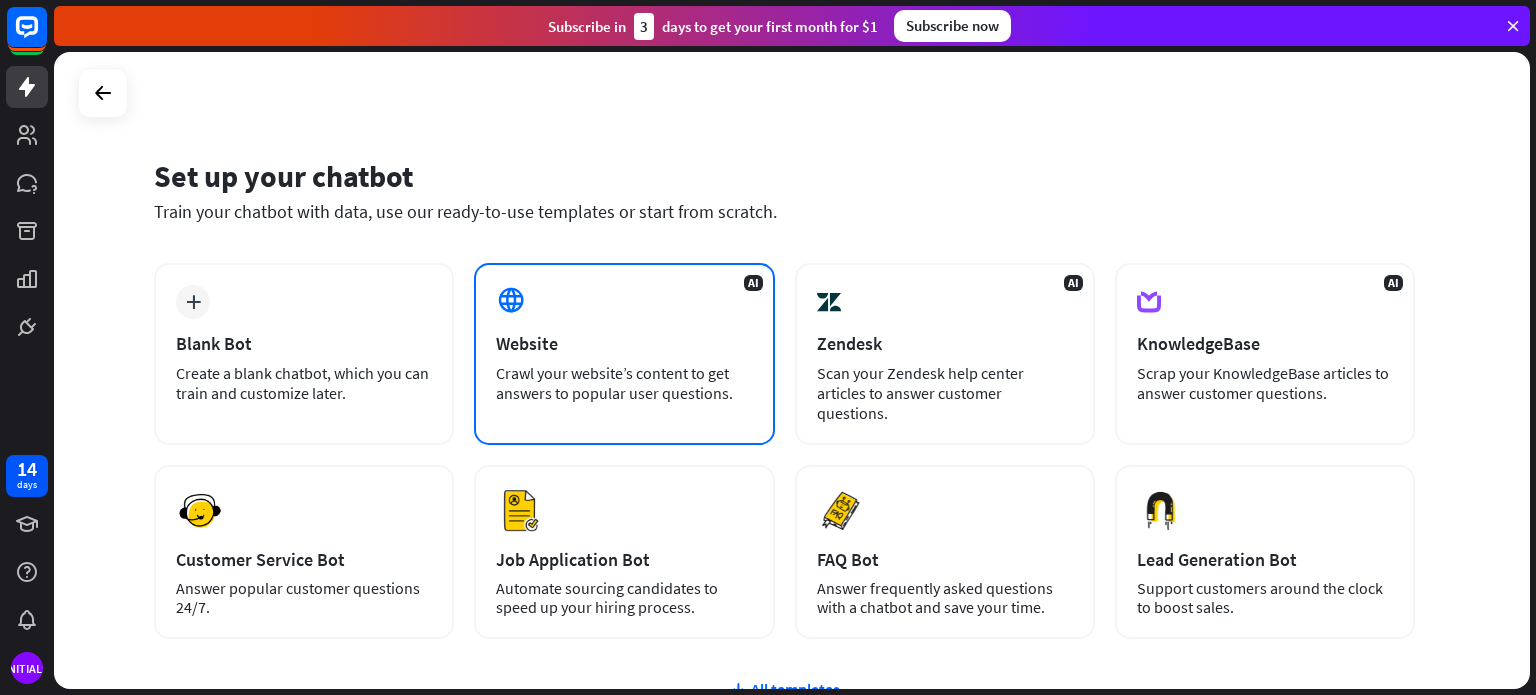 scroll, scrollTop: 0, scrollLeft: 0, axis: both 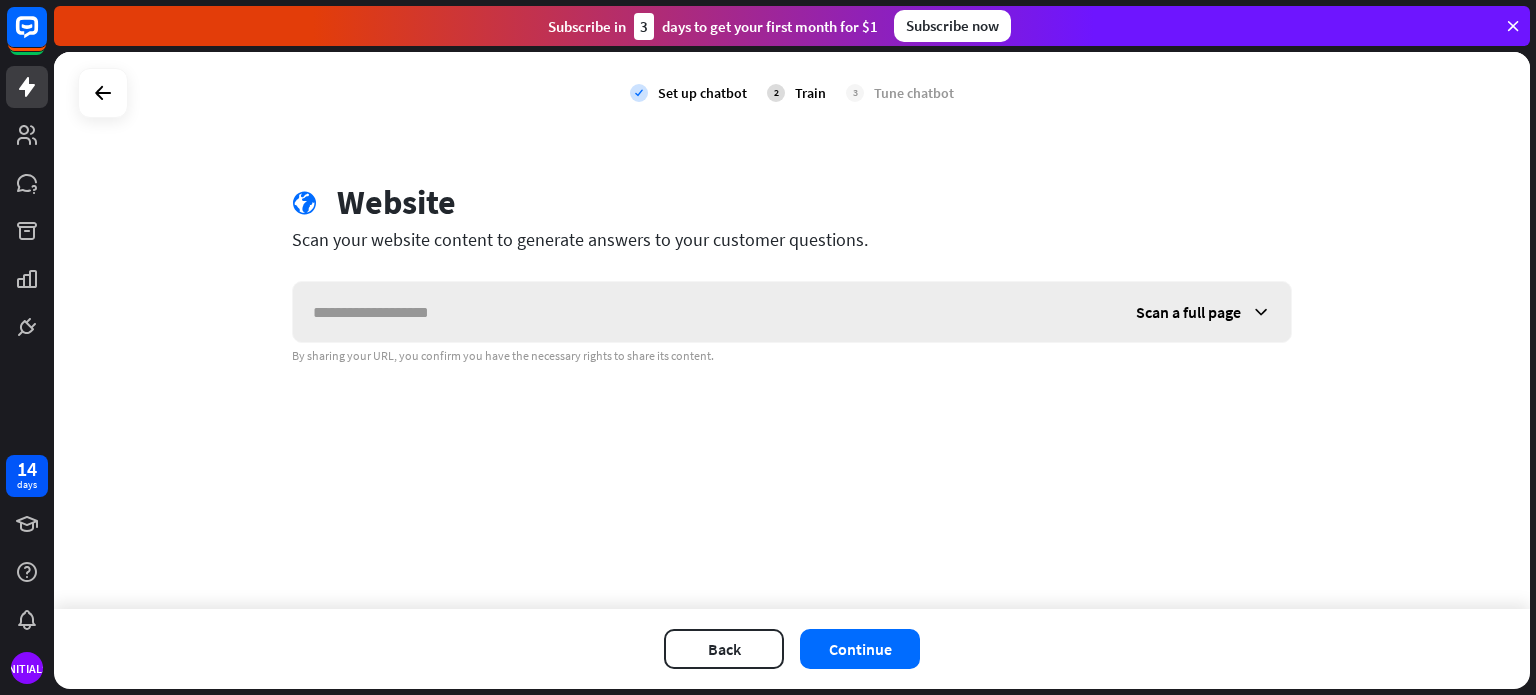click on "Scan a full page" at bounding box center (1188, 312) 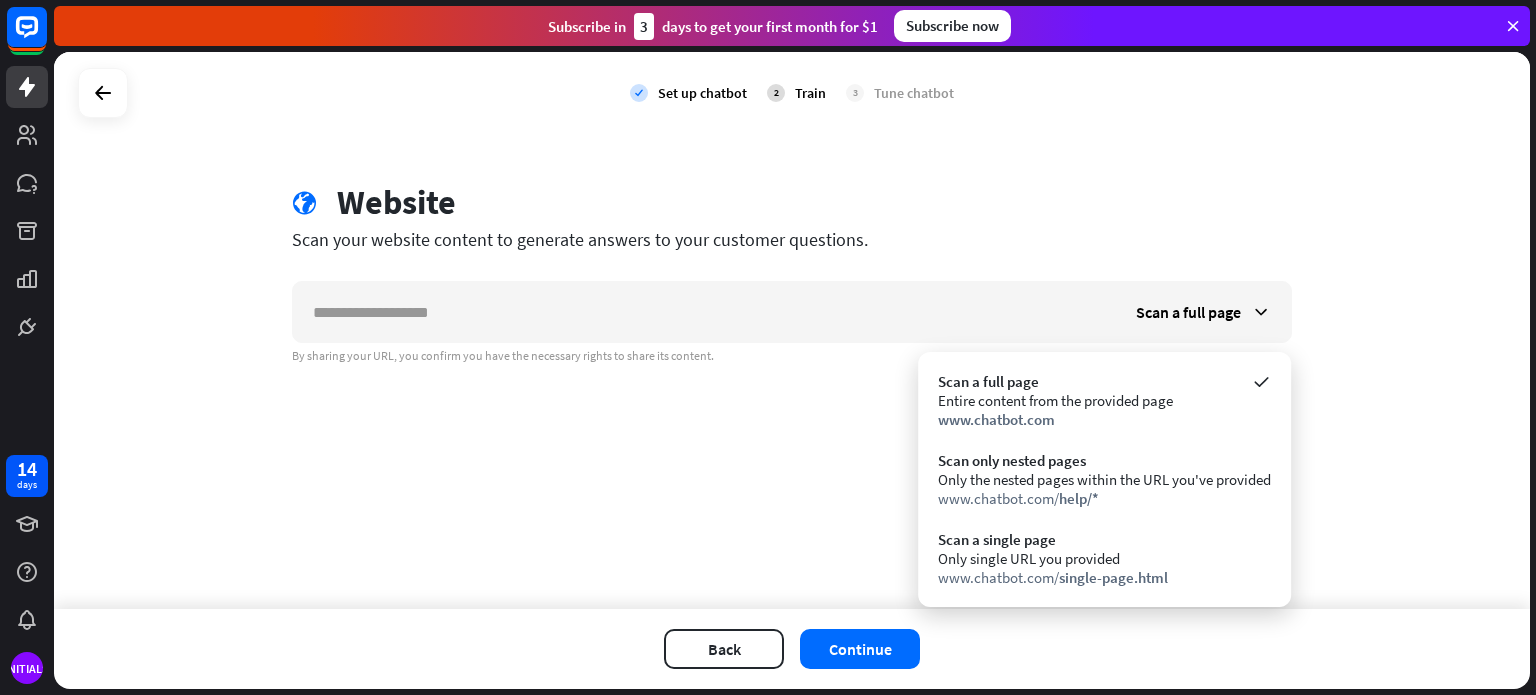 click on "check   Set up chatbot   2   Train   3   Tune chatbot   globe
Website
Scan your website content to generate answers to your customer
questions.
Scan a full page
By sharing your URL, you confirm you have the necessary rights to
share its content." at bounding box center [792, 330] 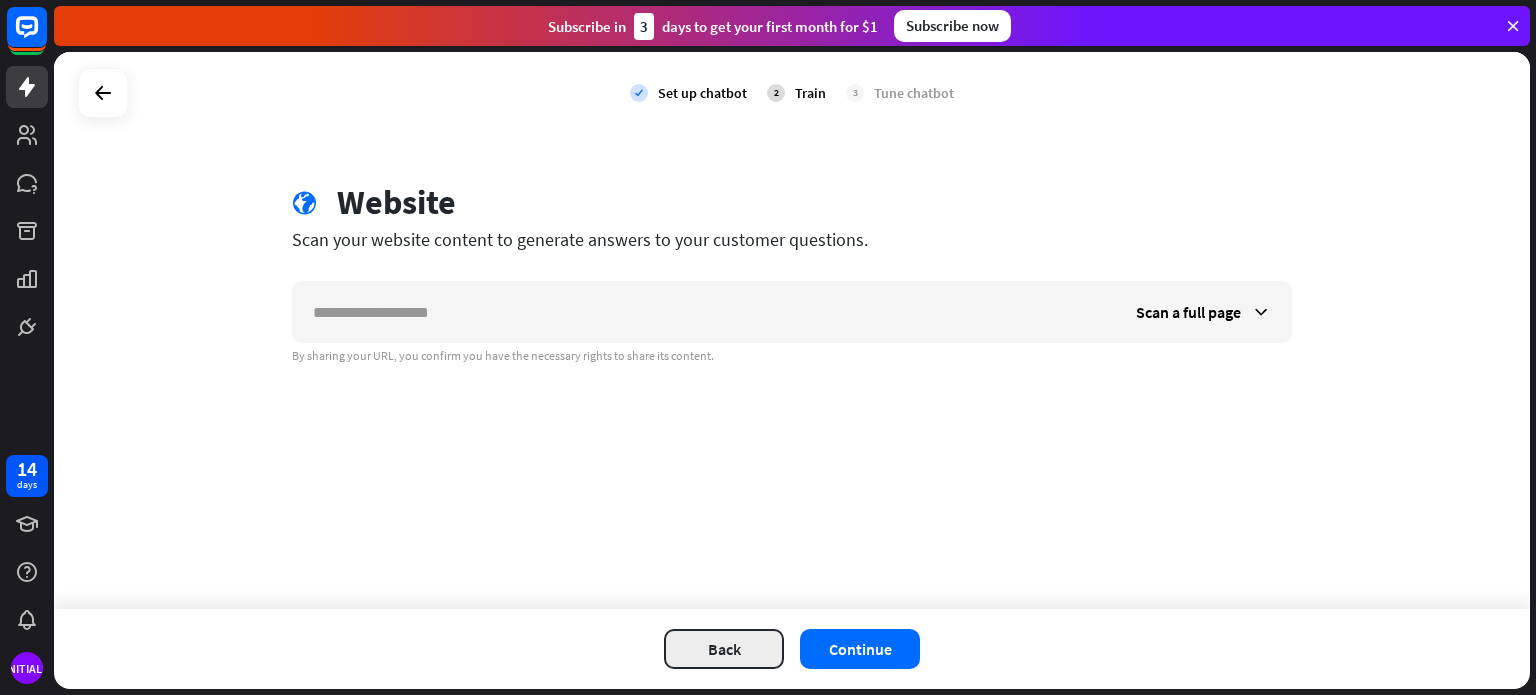 click on "Back" at bounding box center (724, 649) 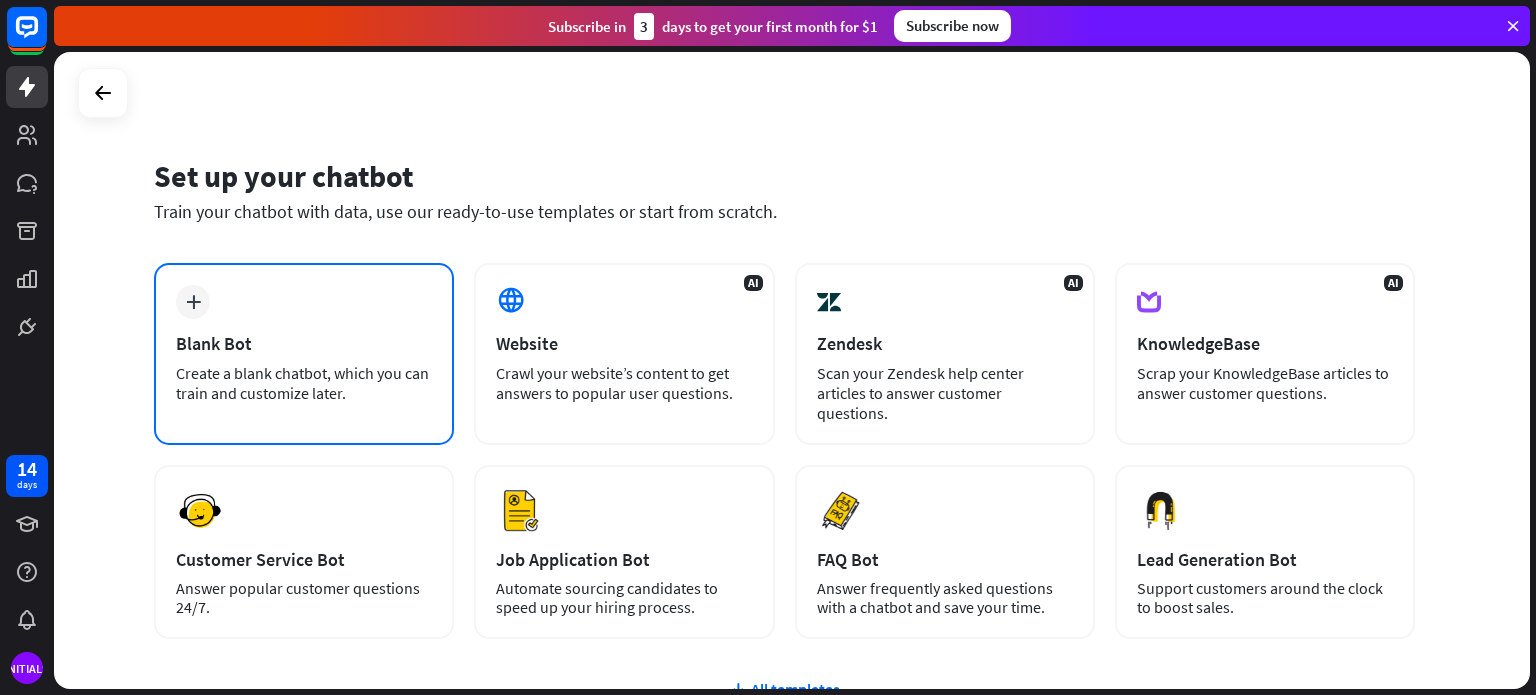 click on "Create a blank chatbot, which you can train and
customize later." at bounding box center (304, 383) 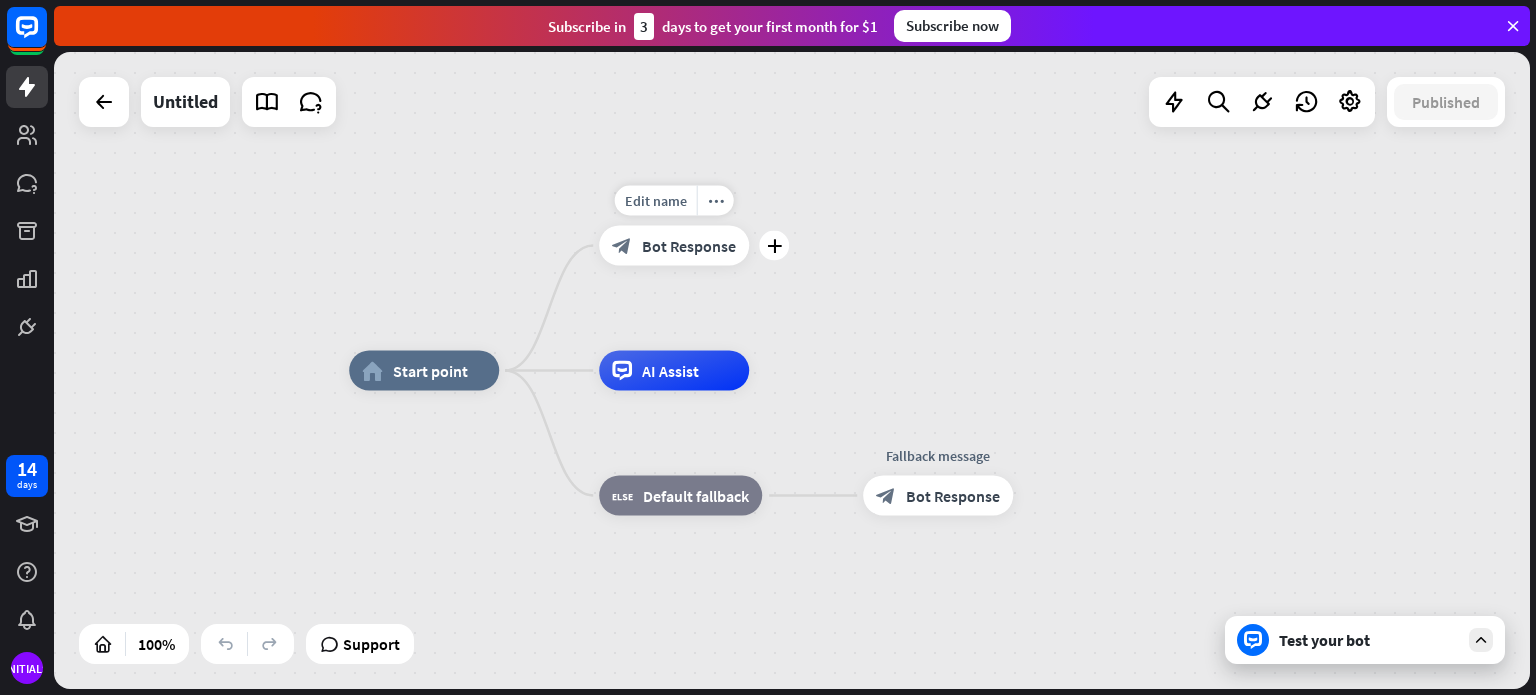 click on "Bot Response" at bounding box center (689, 246) 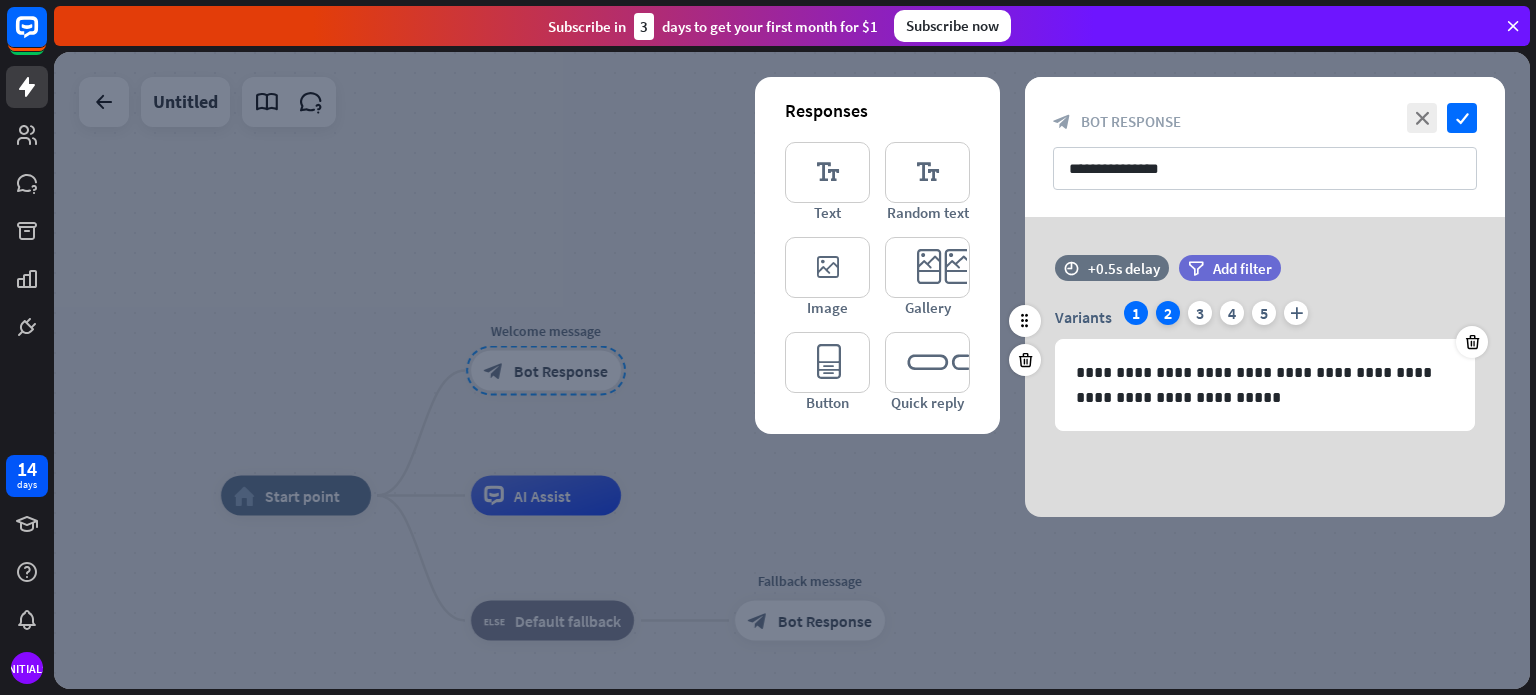 click on "2" at bounding box center (1168, 313) 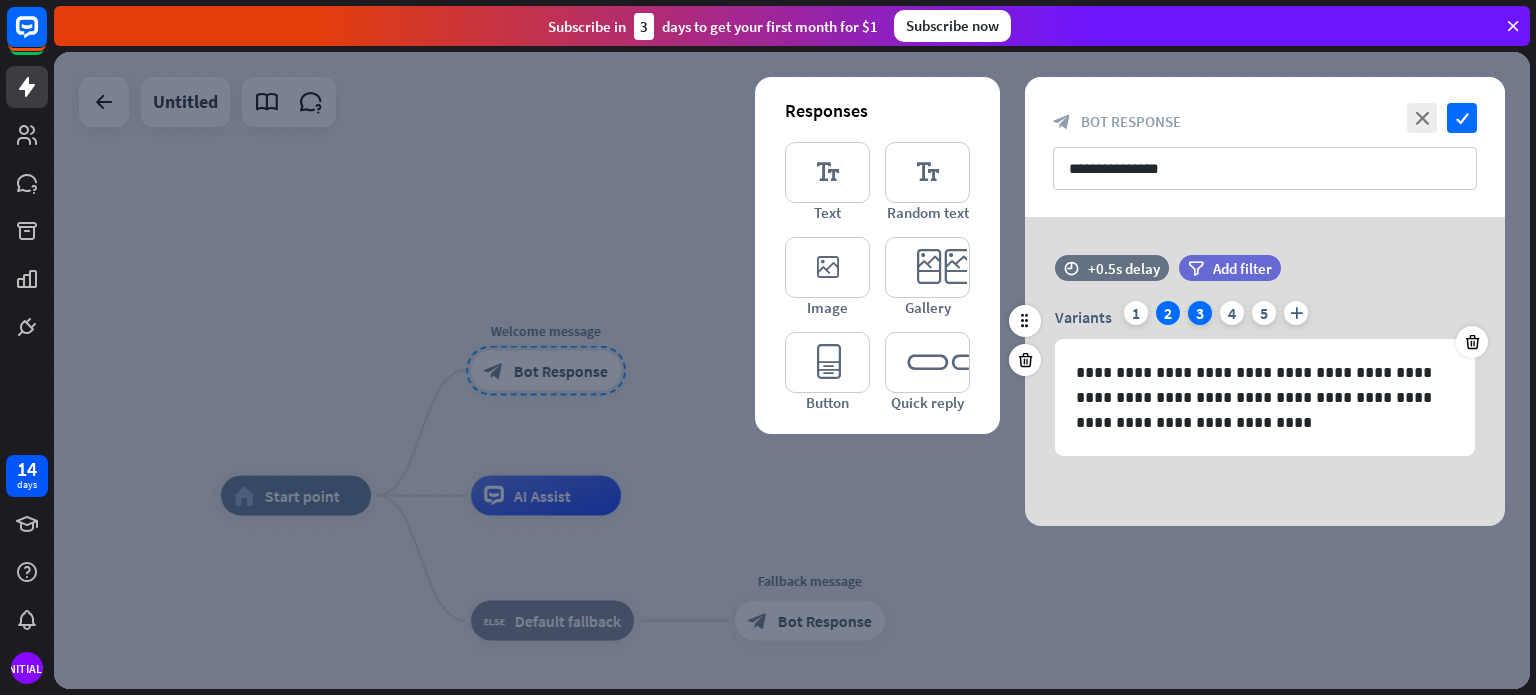 click on "3" at bounding box center (1200, 313) 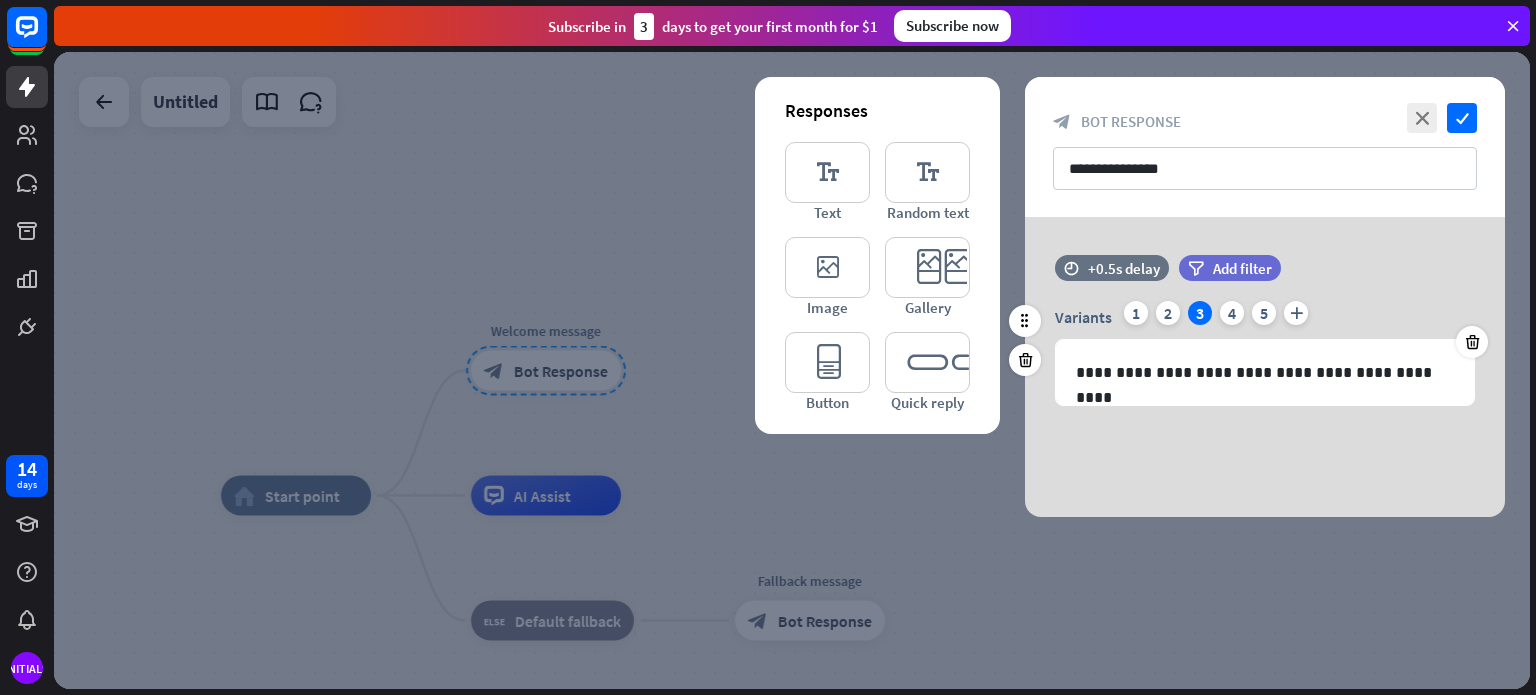 click on "3" at bounding box center (1200, 313) 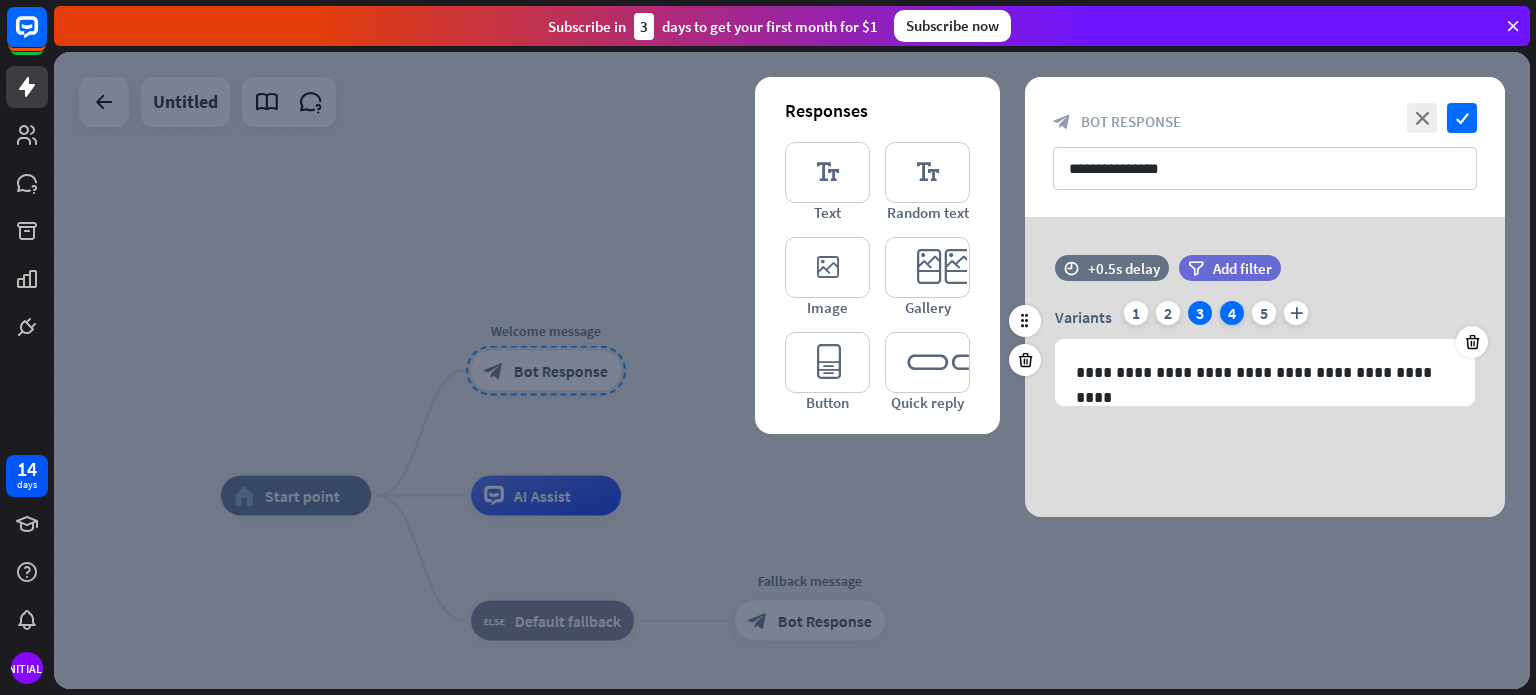 click on "4" at bounding box center [1232, 313] 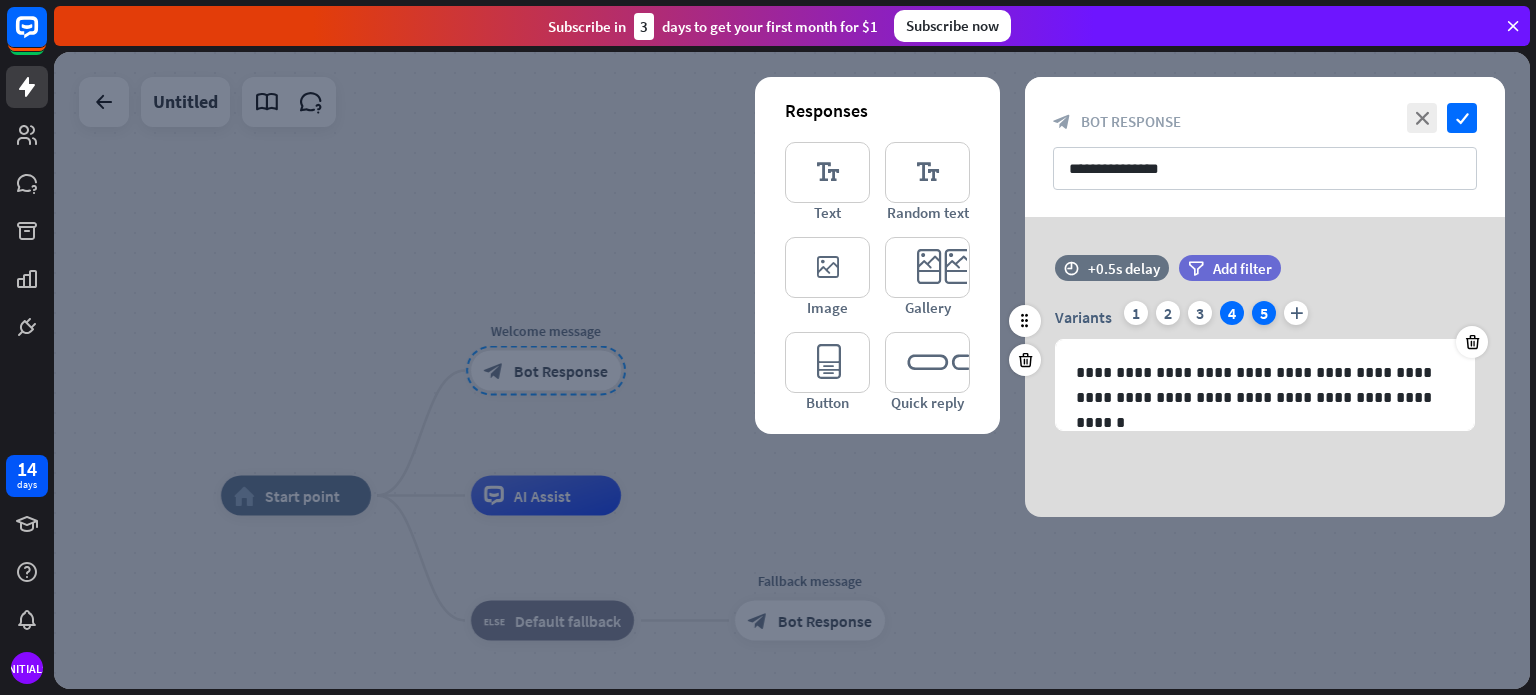 click on "5" at bounding box center [1264, 313] 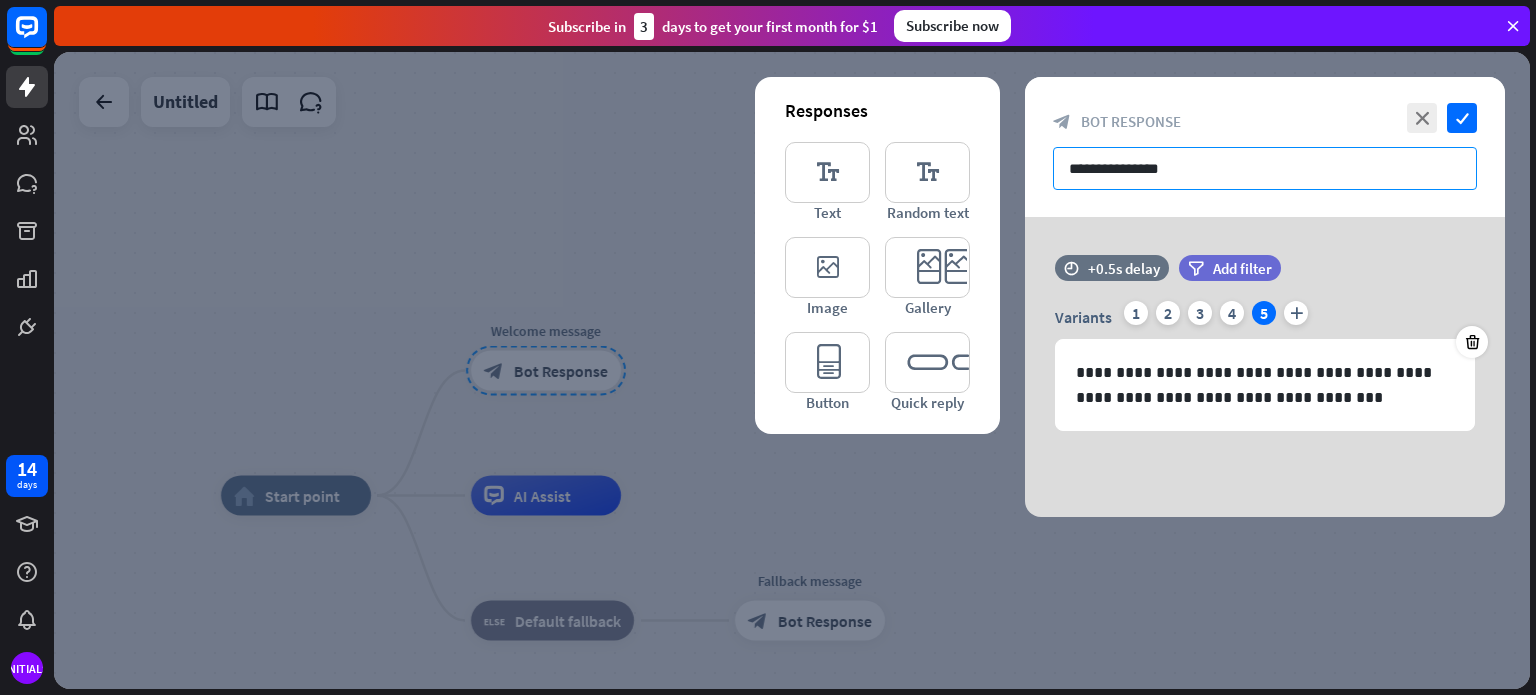 click on "**********" at bounding box center [1265, 168] 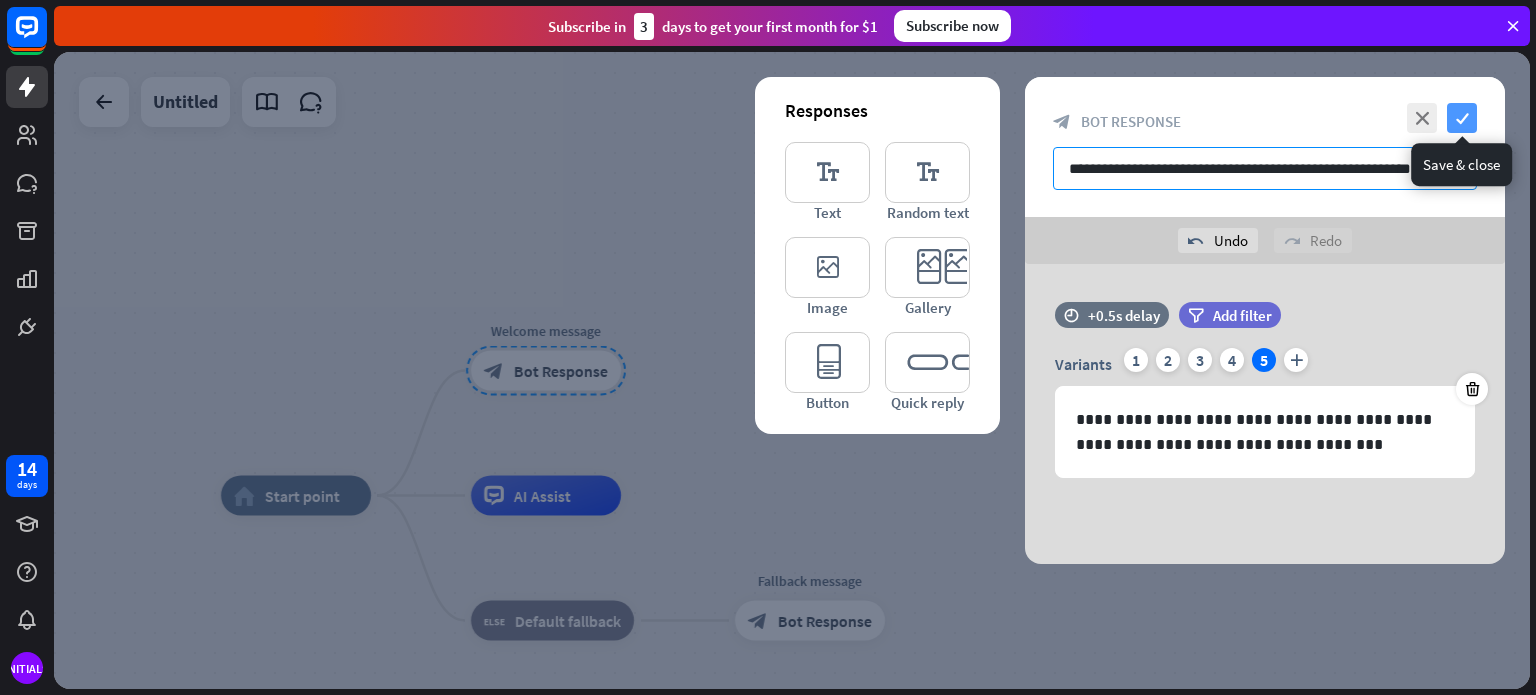 type on "**********" 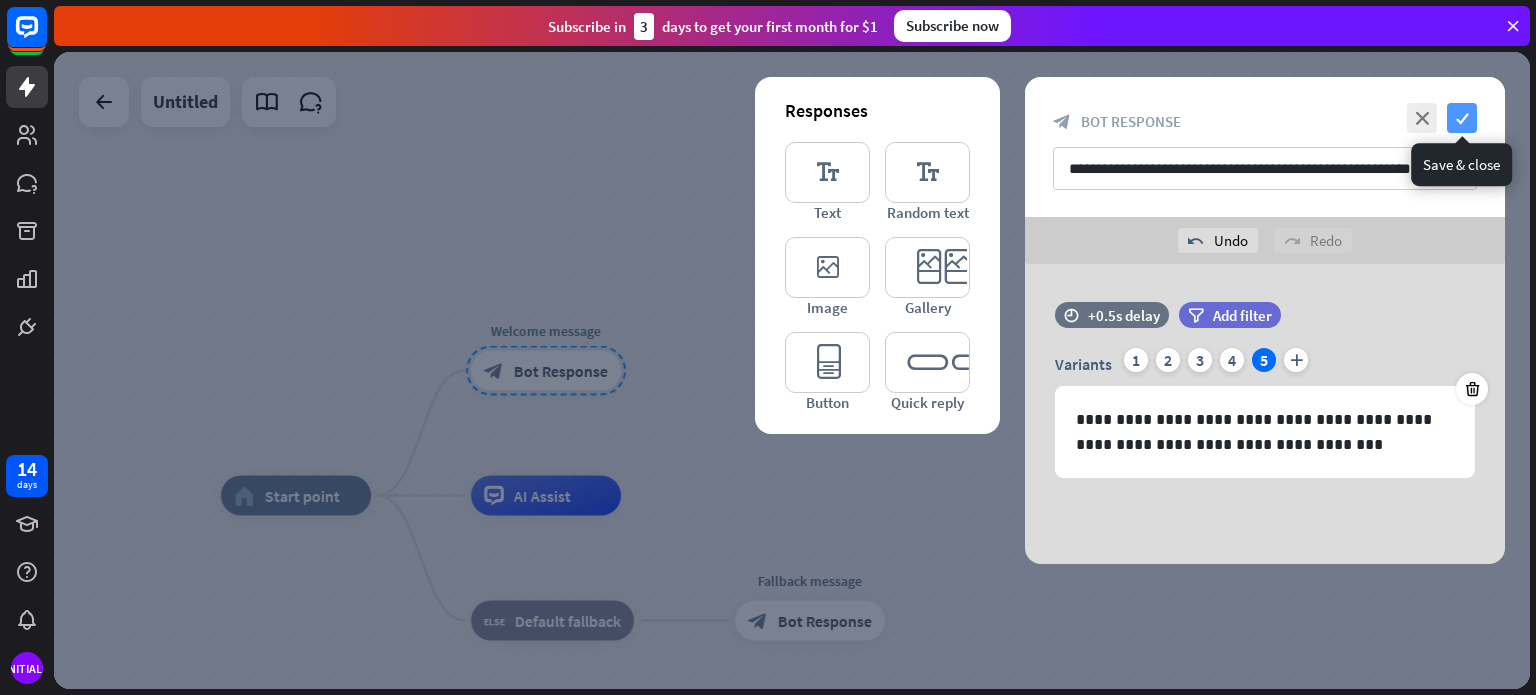 click on "check" at bounding box center [1462, 118] 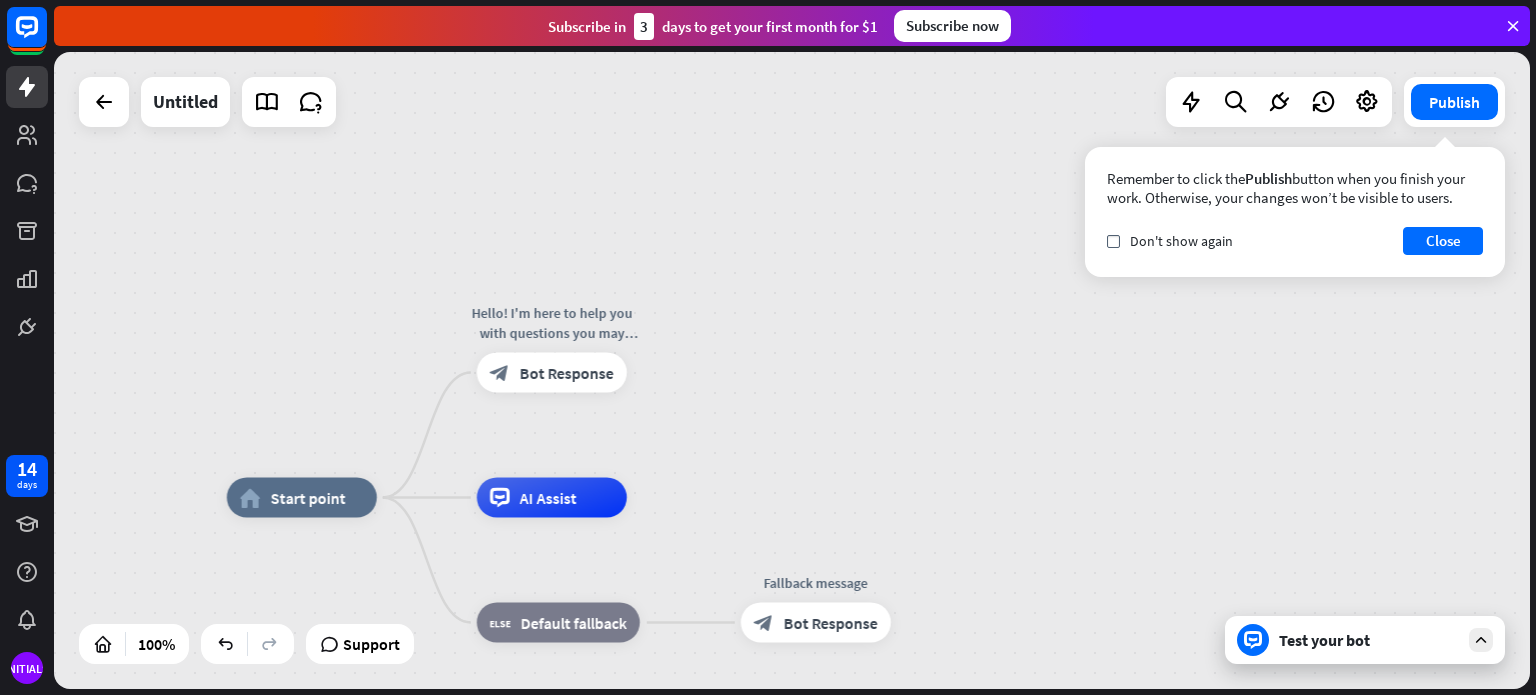 click on "Test your bot" at bounding box center (1369, 640) 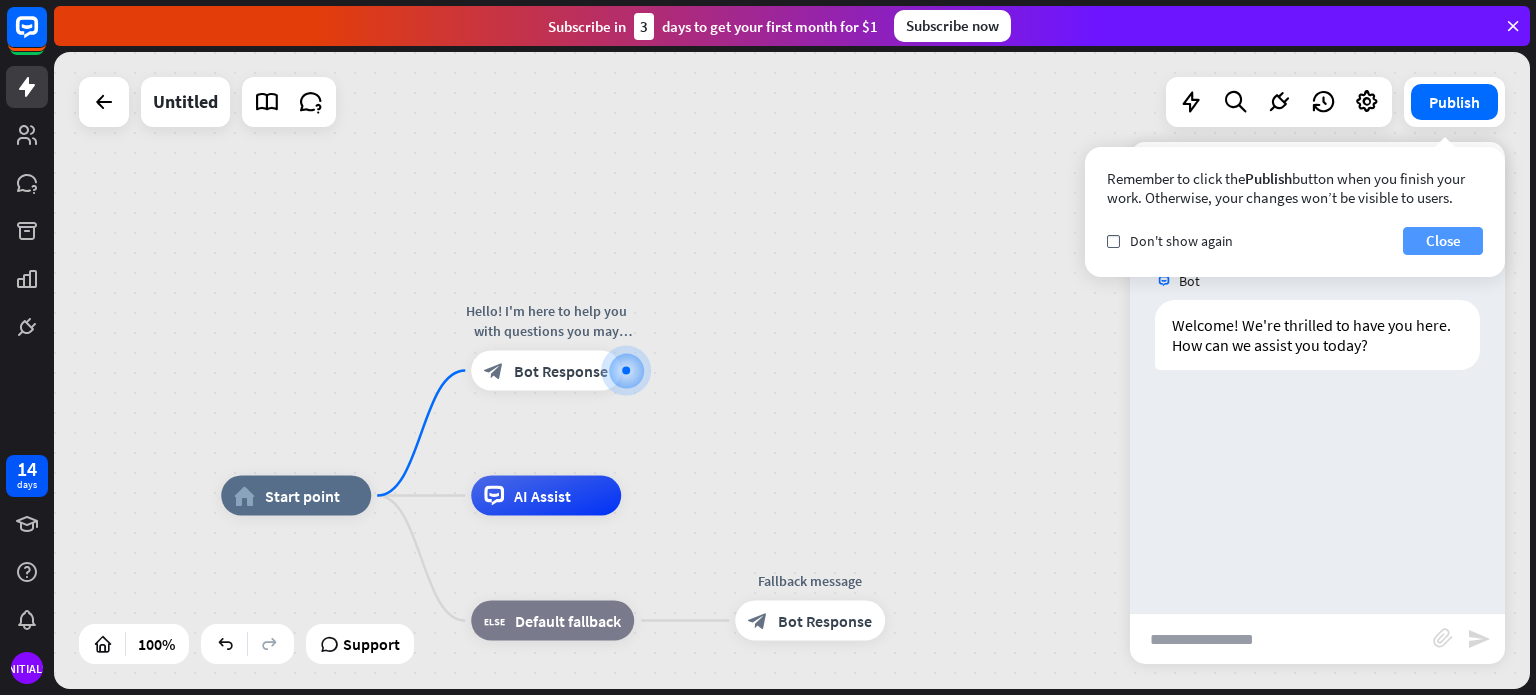 click on "Close" at bounding box center (1443, 241) 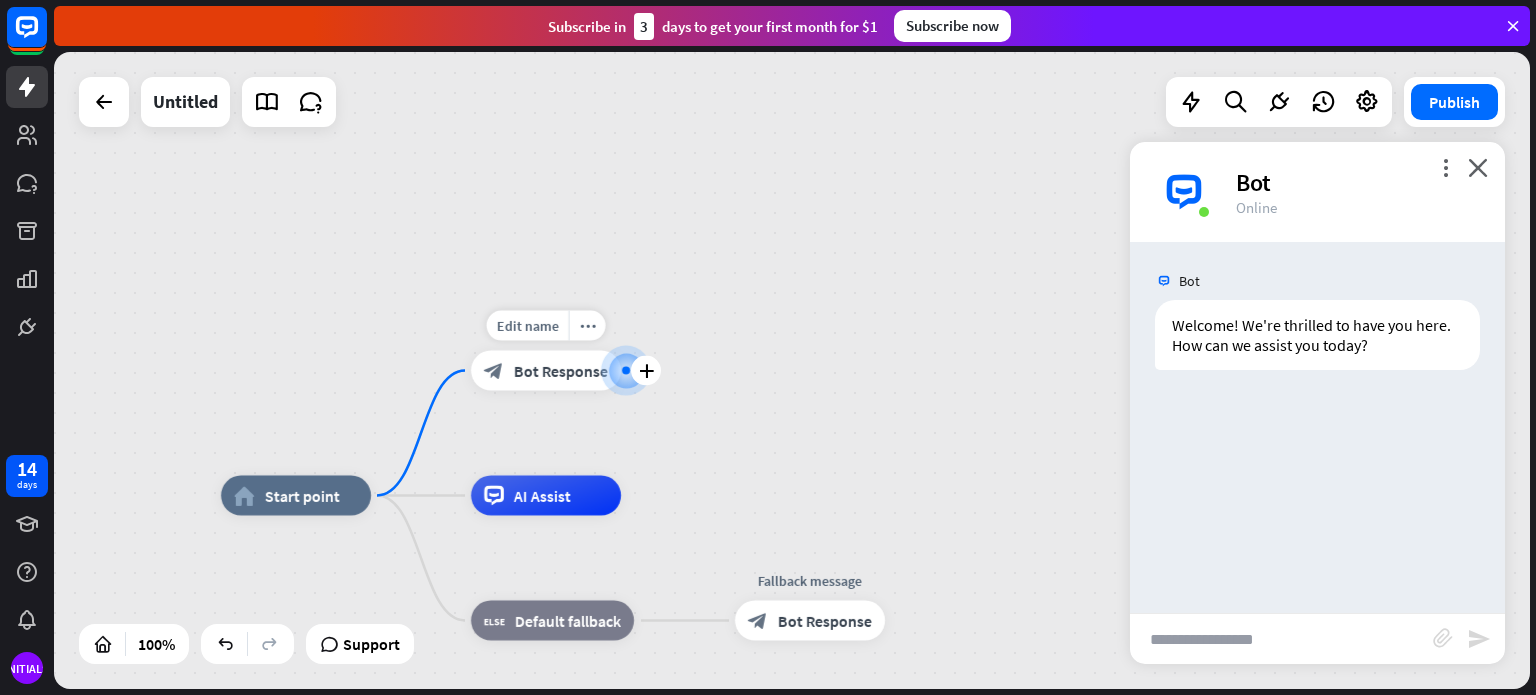 click on "Bot Response" at bounding box center (561, 371) 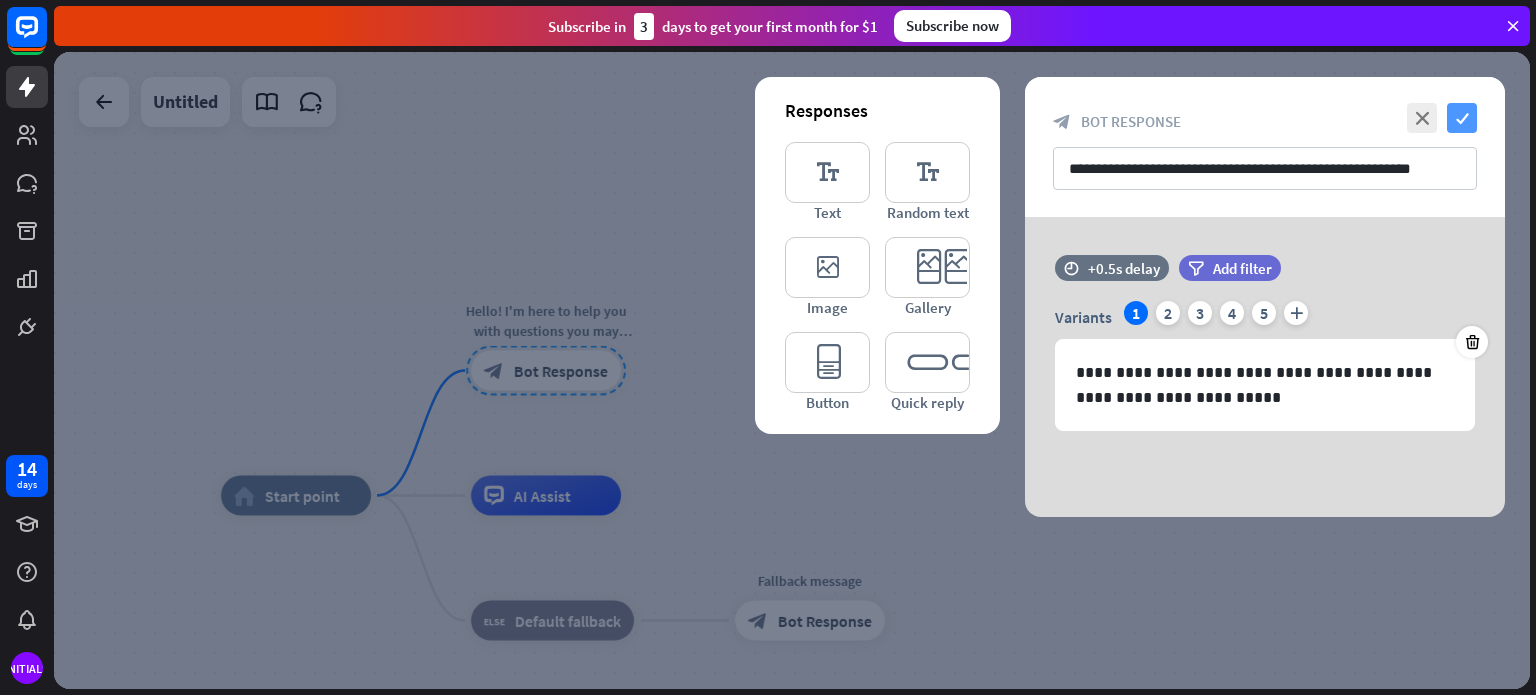 click on "check" at bounding box center [1462, 118] 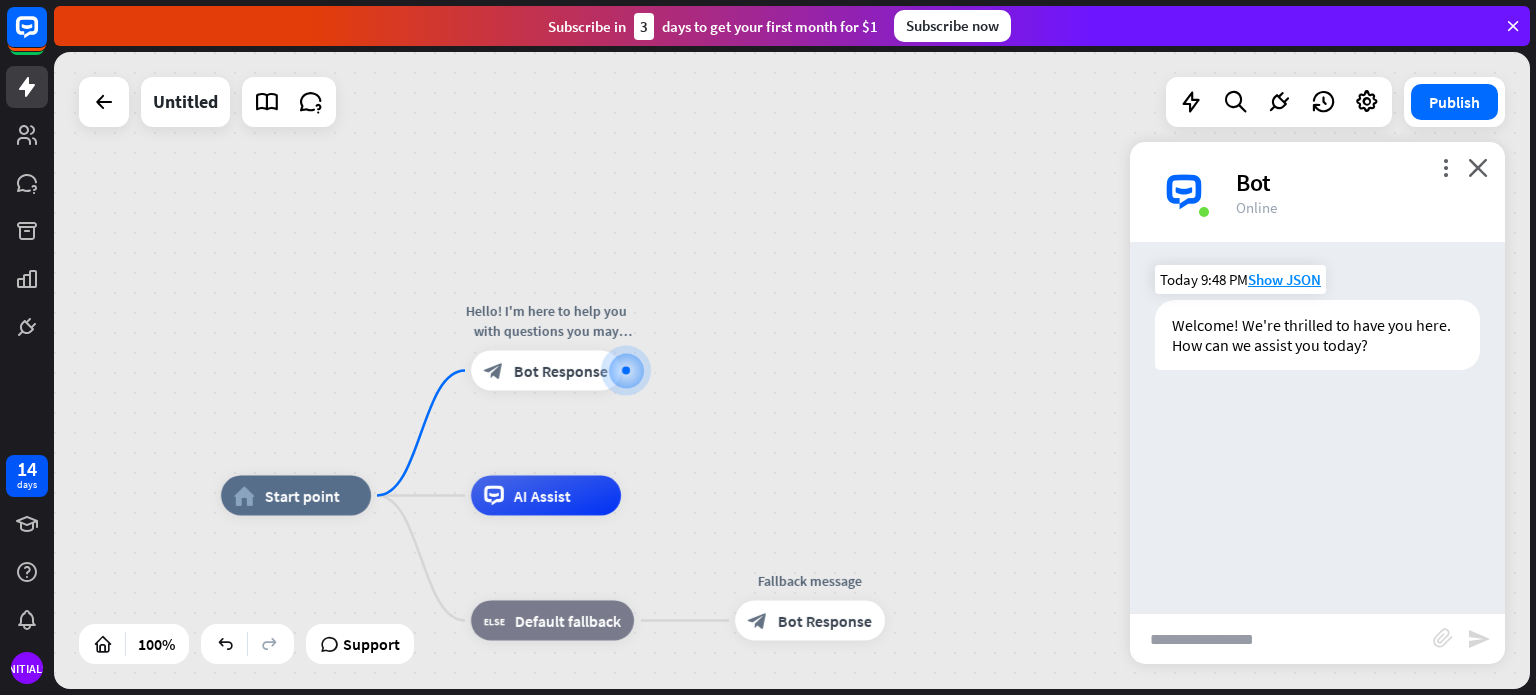 click on "Welcome! We're thrilled to have you here. How can we assist you today?" at bounding box center [1317, 335] 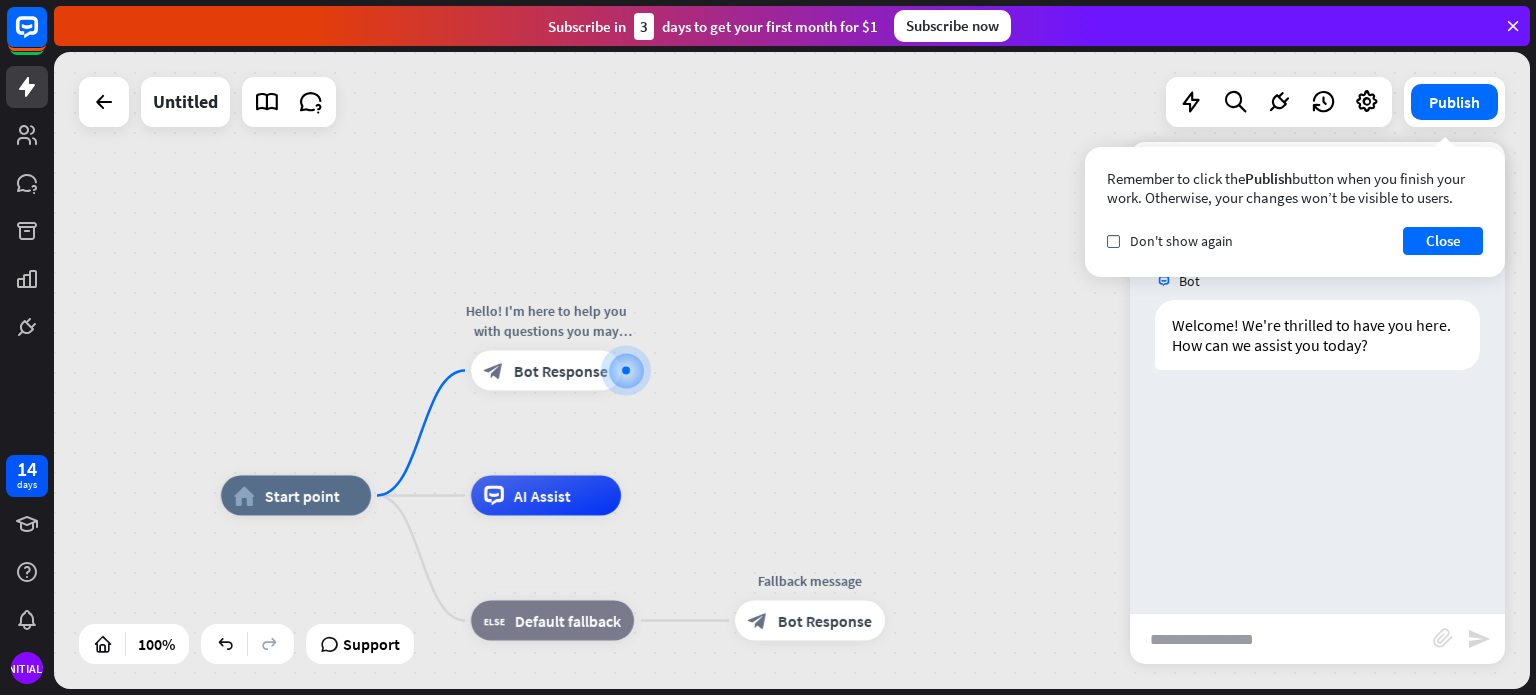 click on "home_2   Start point                 Hello!  I'm here to help you with questions you may have.   block_bot_response   Bot Response                         AI Assist                   block_fallback   Default fallback                 Fallback message   block_bot_response   Bot Response" at bounding box center [792, 370] 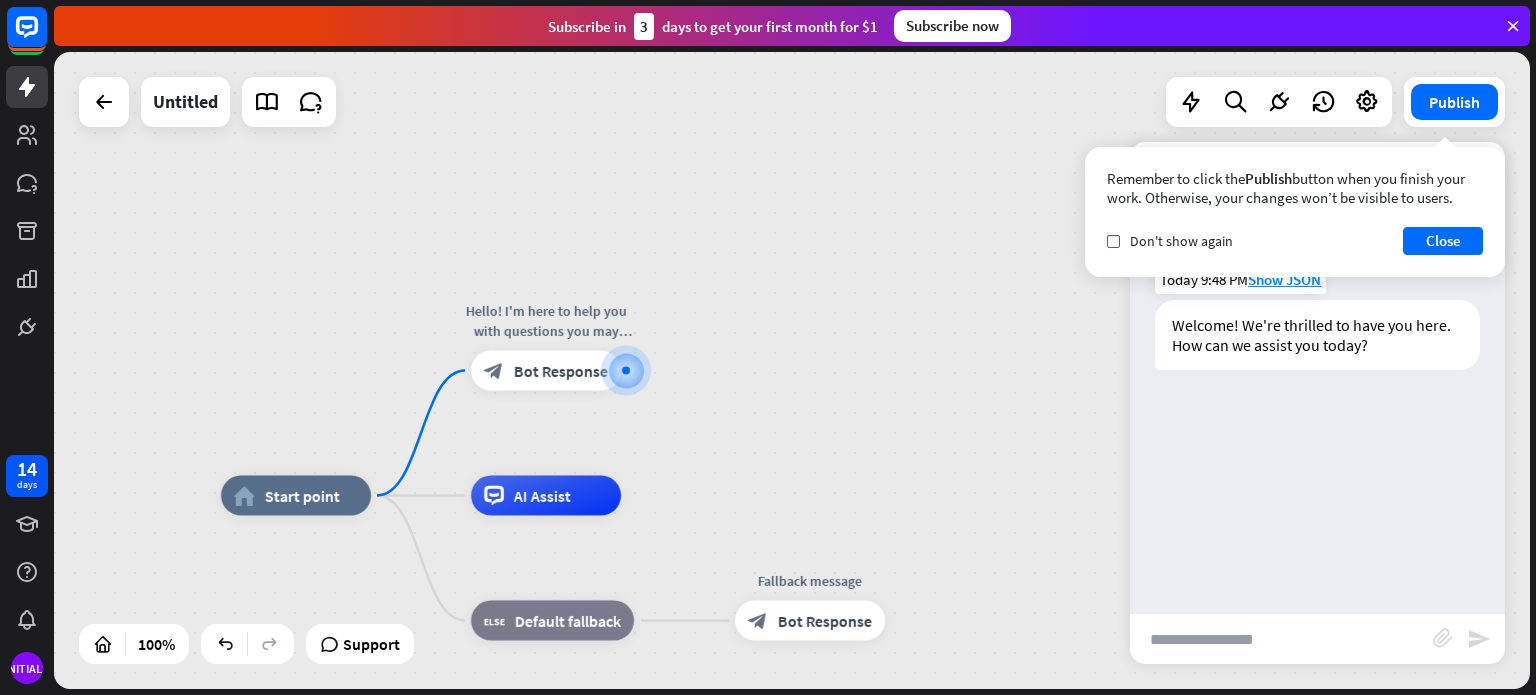 click on "Welcome! We're thrilled to have you here. How can we assist you today?" at bounding box center (1317, 335) 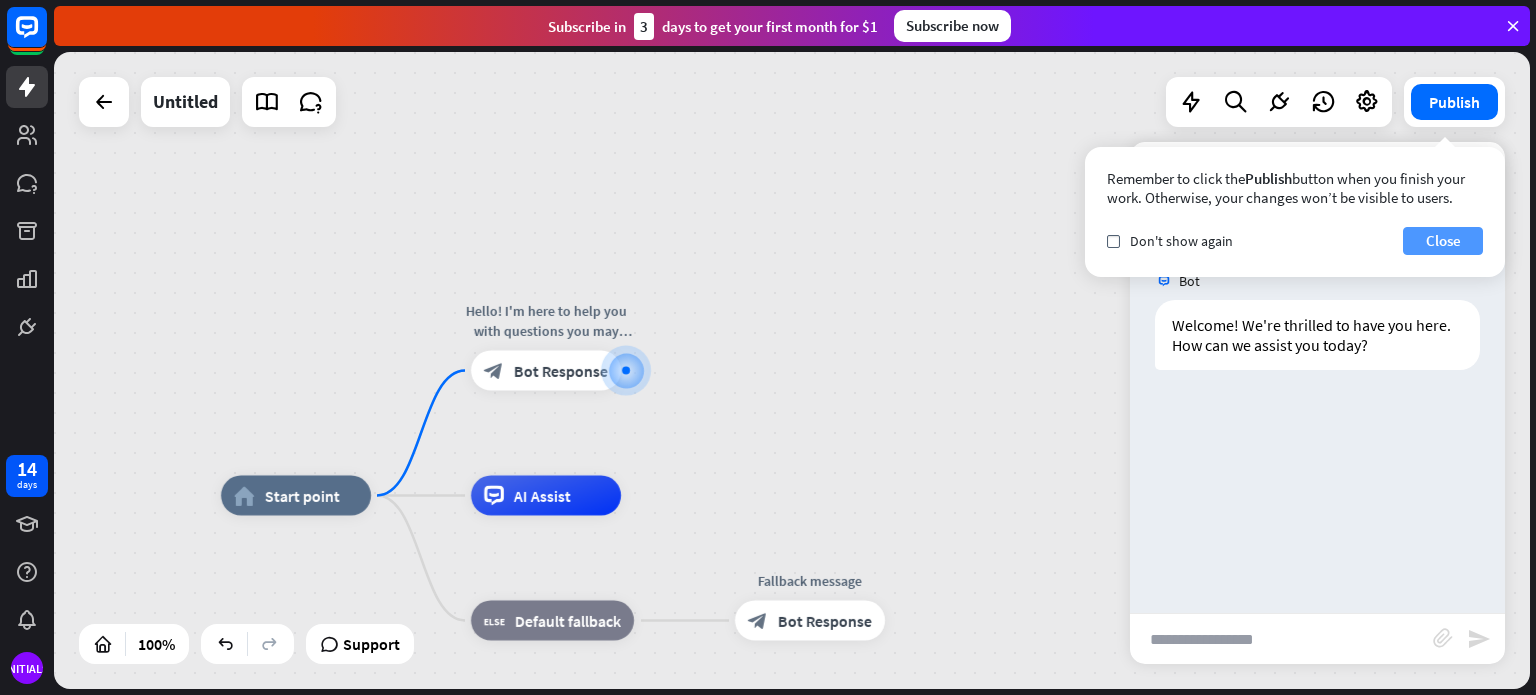 click on "Close" at bounding box center (1443, 241) 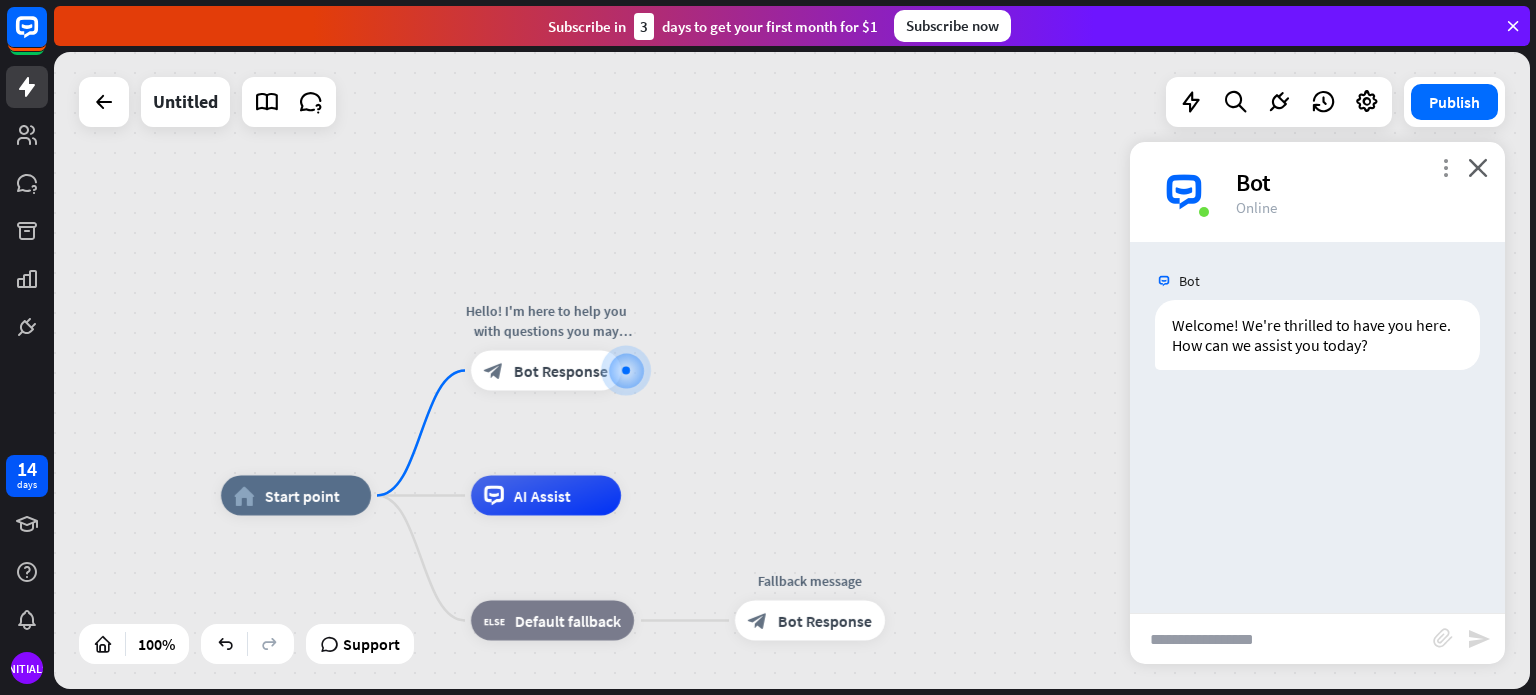 click on "more_vert" at bounding box center [1445, 167] 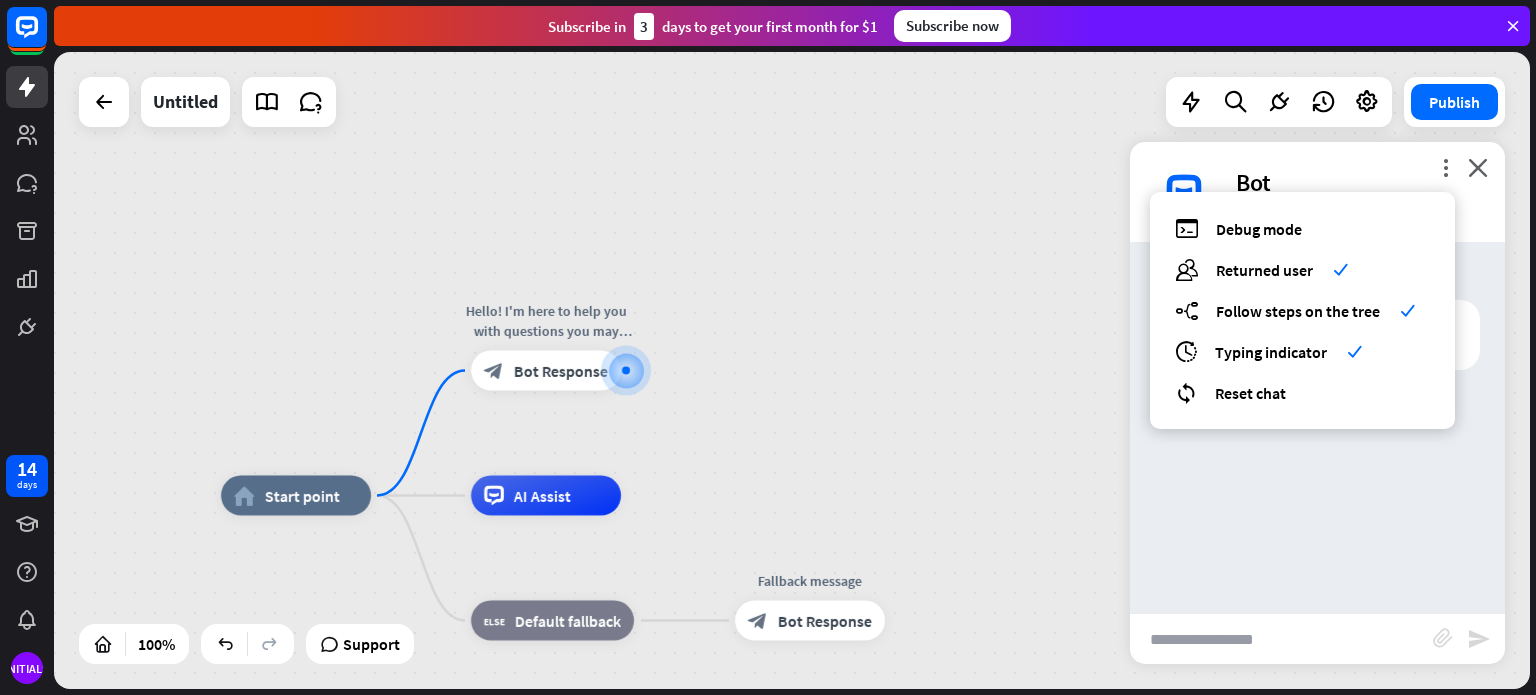 click on "home_2   Start point                 Hello!  I'm here to help you with questions you may have.   block_bot_response   Bot Response                         AI Assist                   block_fallback   Default fallback                 Fallback message   block_bot_response   Bot Response" at bounding box center (792, 370) 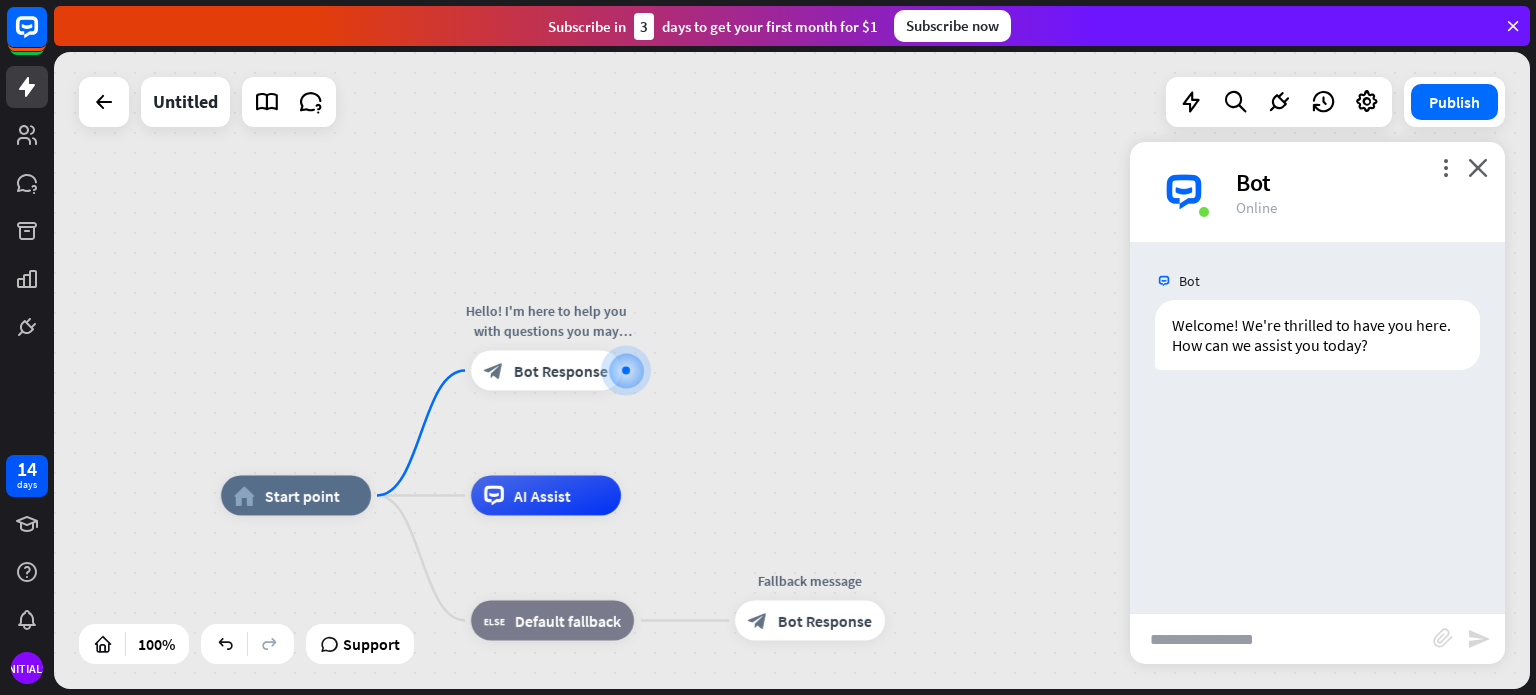 click on "Bot" at bounding box center (1358, 182) 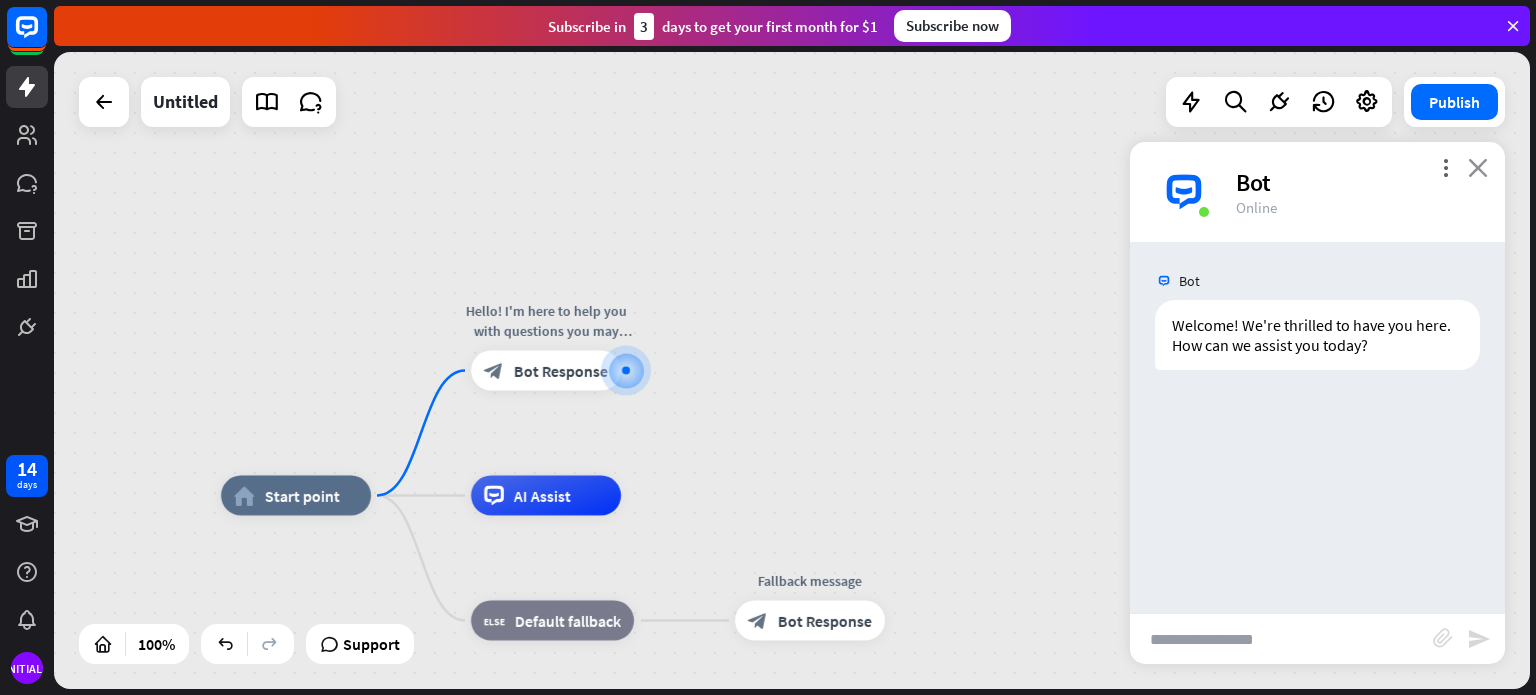 click on "close" at bounding box center (1478, 167) 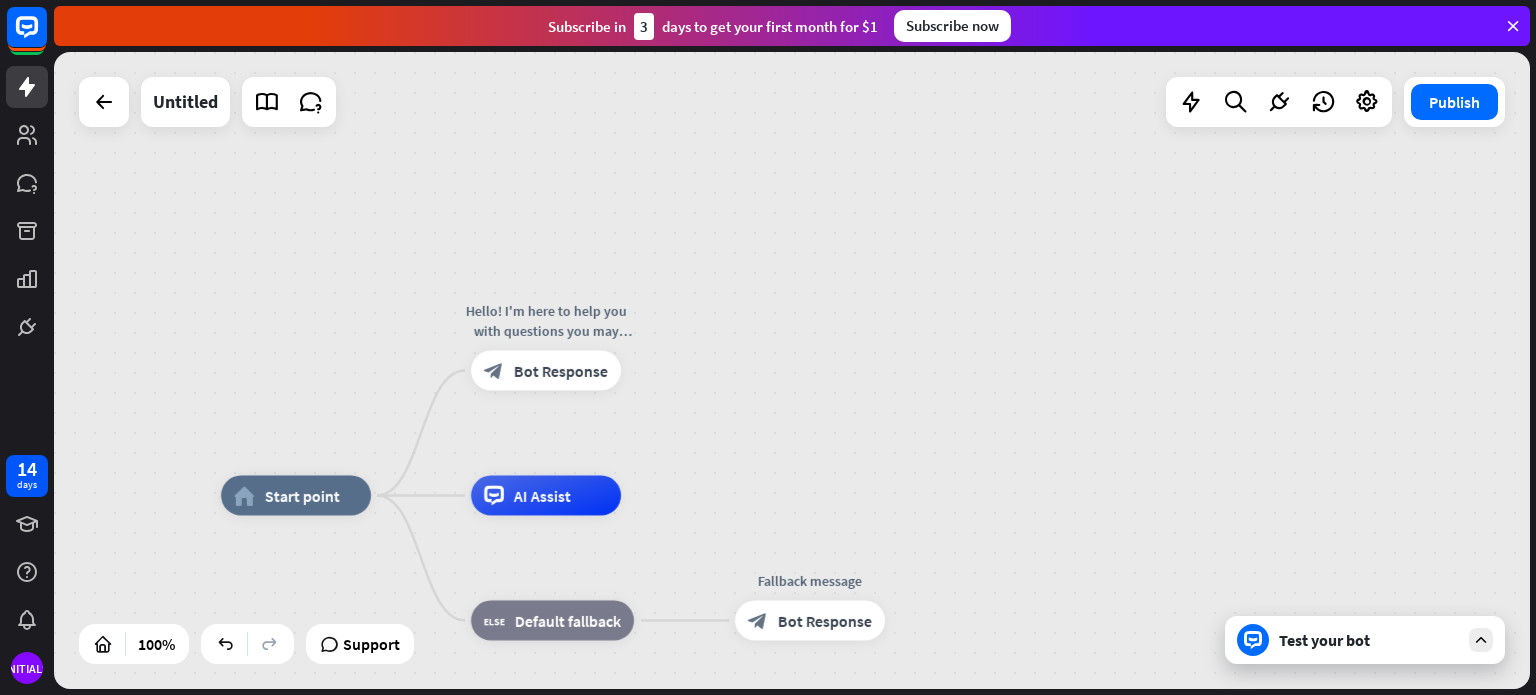 click on "Test your bot" at bounding box center [1369, 640] 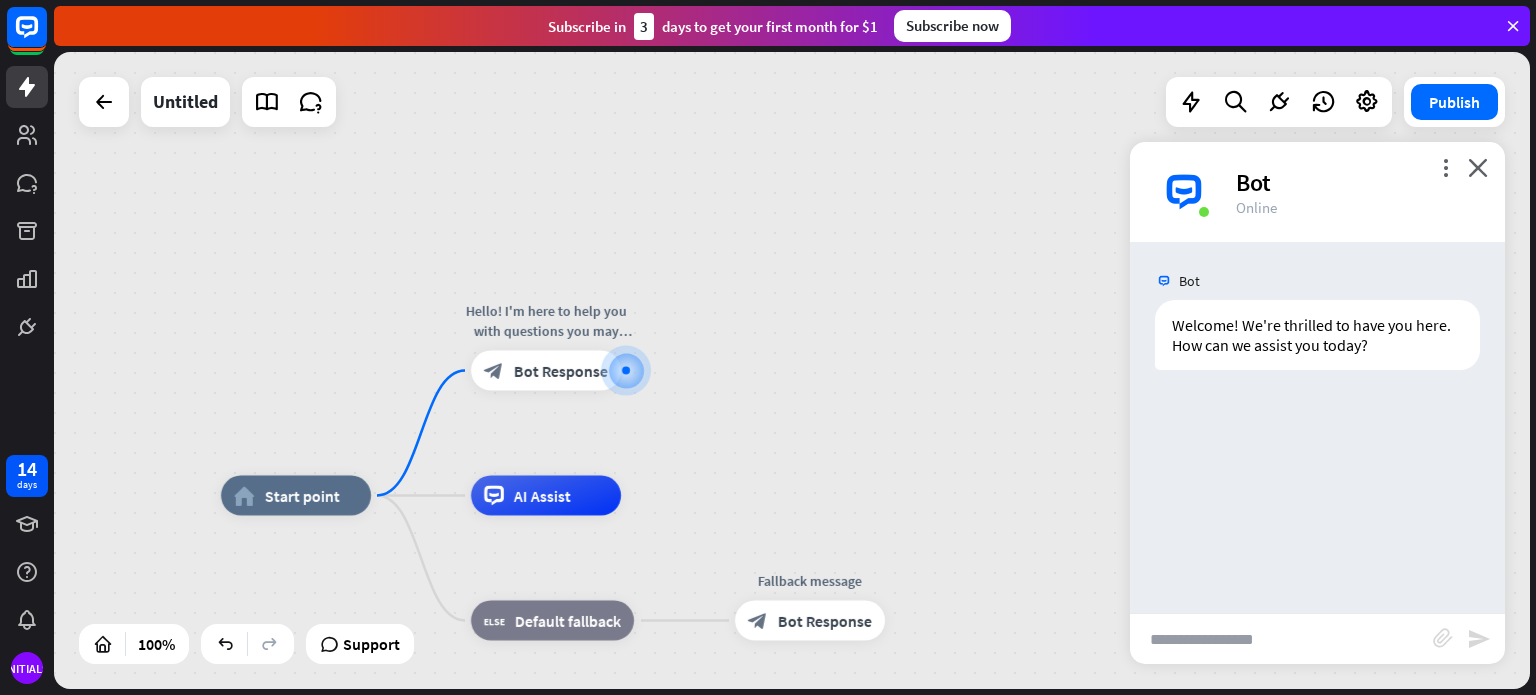 click on "home_2   Start point                 Hello!  I'm here to help you with questions you may have.   block_bot_response   Bot Response                         AI Assist                   block_fallback   Default fallback                 Fallback message   block_bot_response   Bot Response" at bounding box center (792, 370) 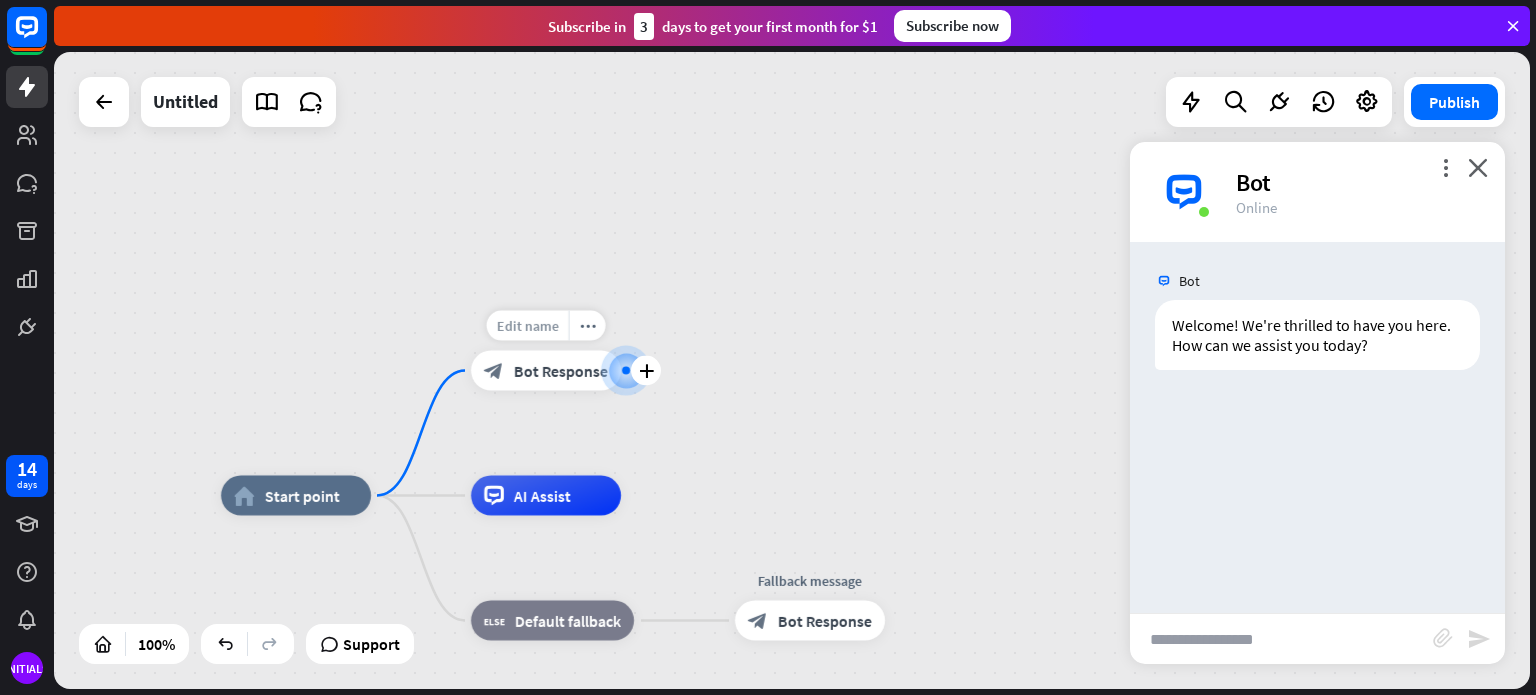 click on "Edit name" at bounding box center [528, 326] 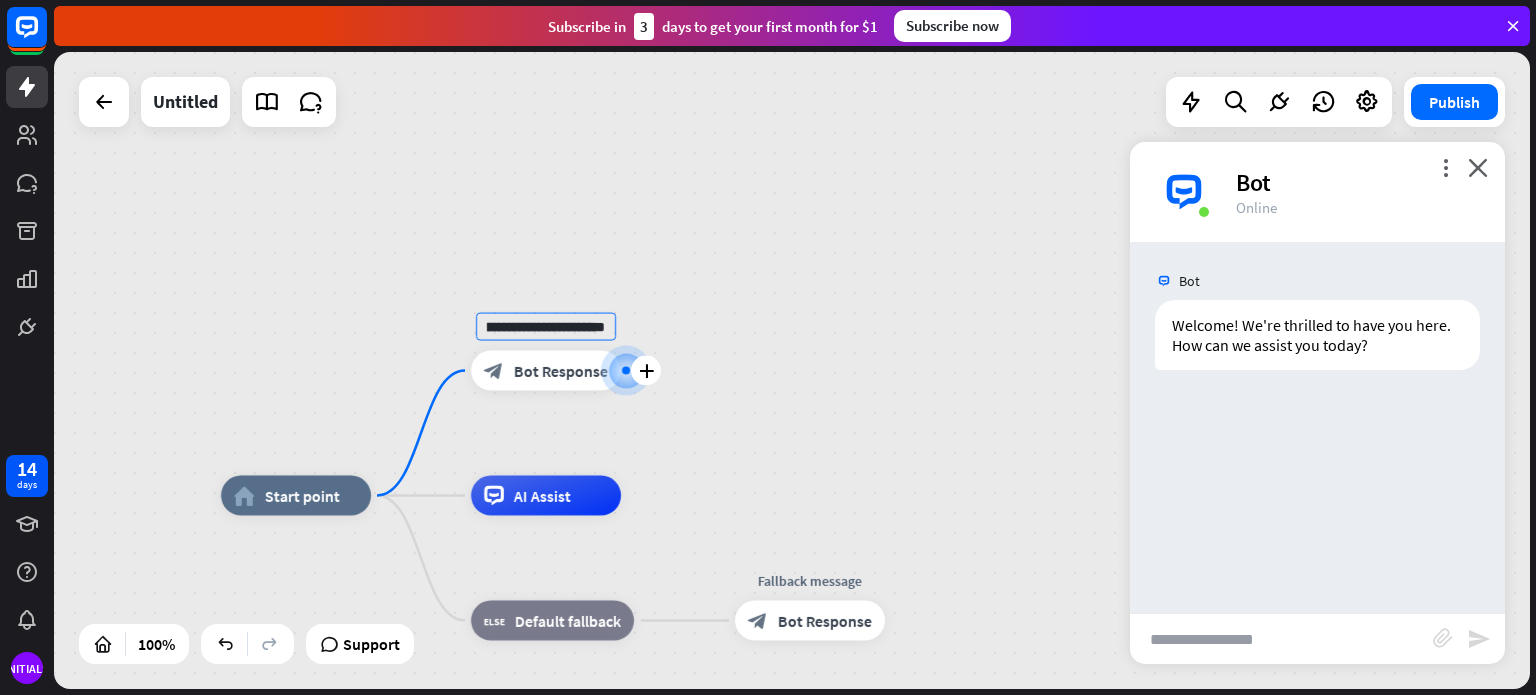 scroll, scrollTop: 0, scrollLeft: 0, axis: both 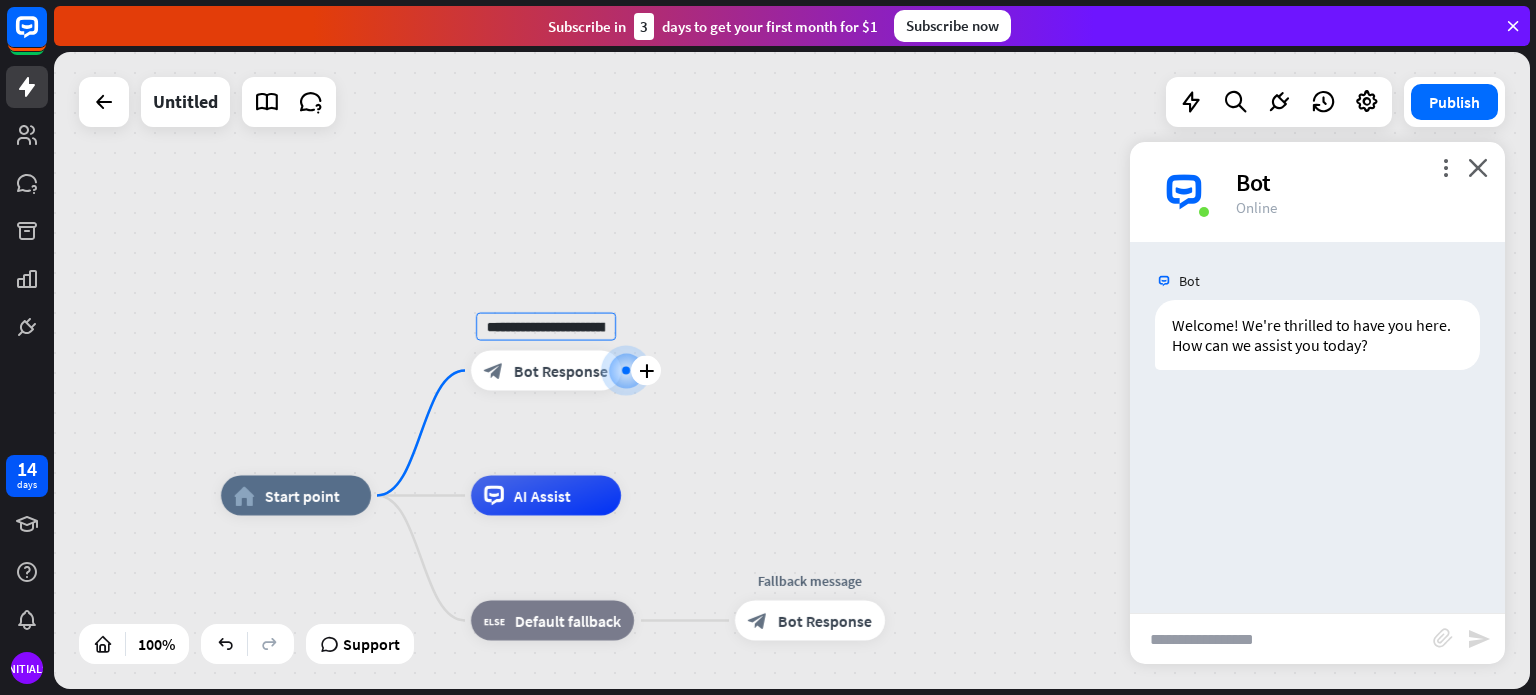 click on "block_bot_response   Bot Response" at bounding box center [546, 371] 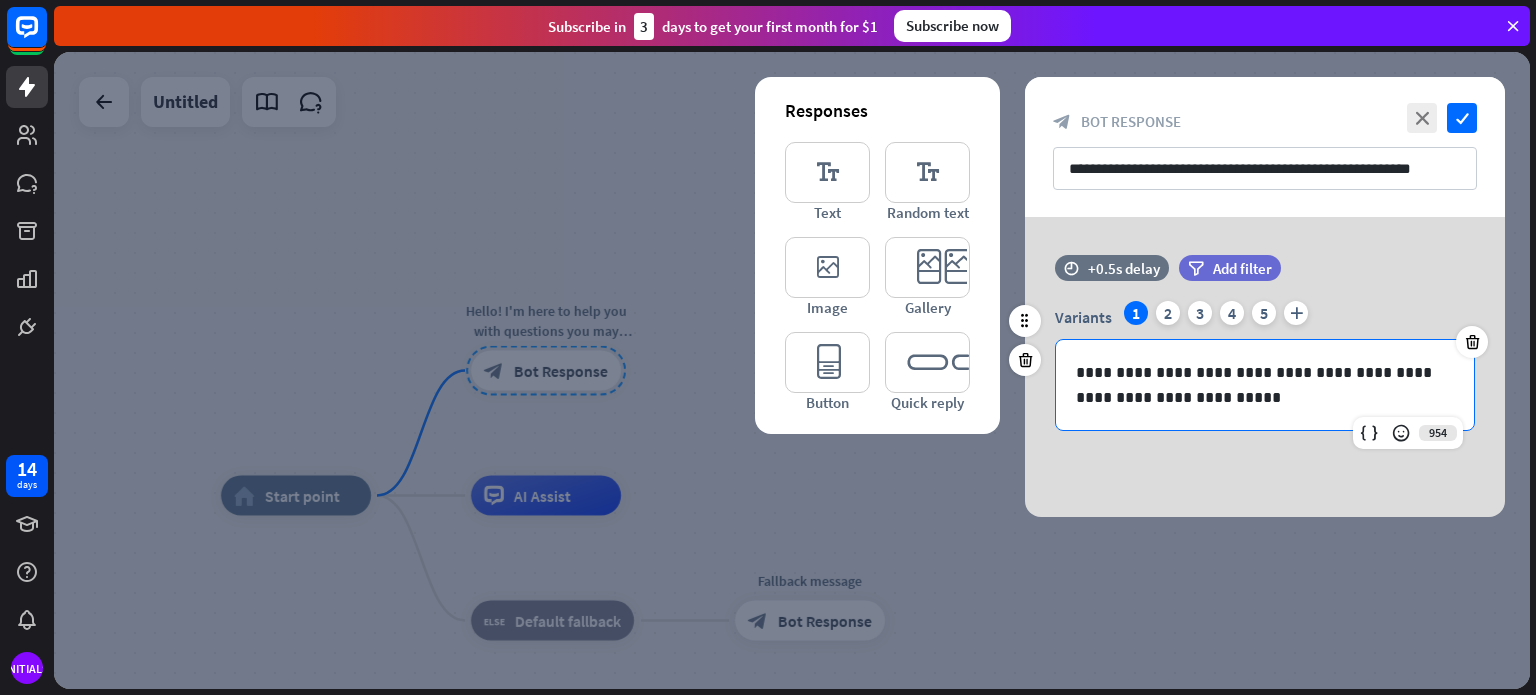 click on "**********" at bounding box center (1265, 385) 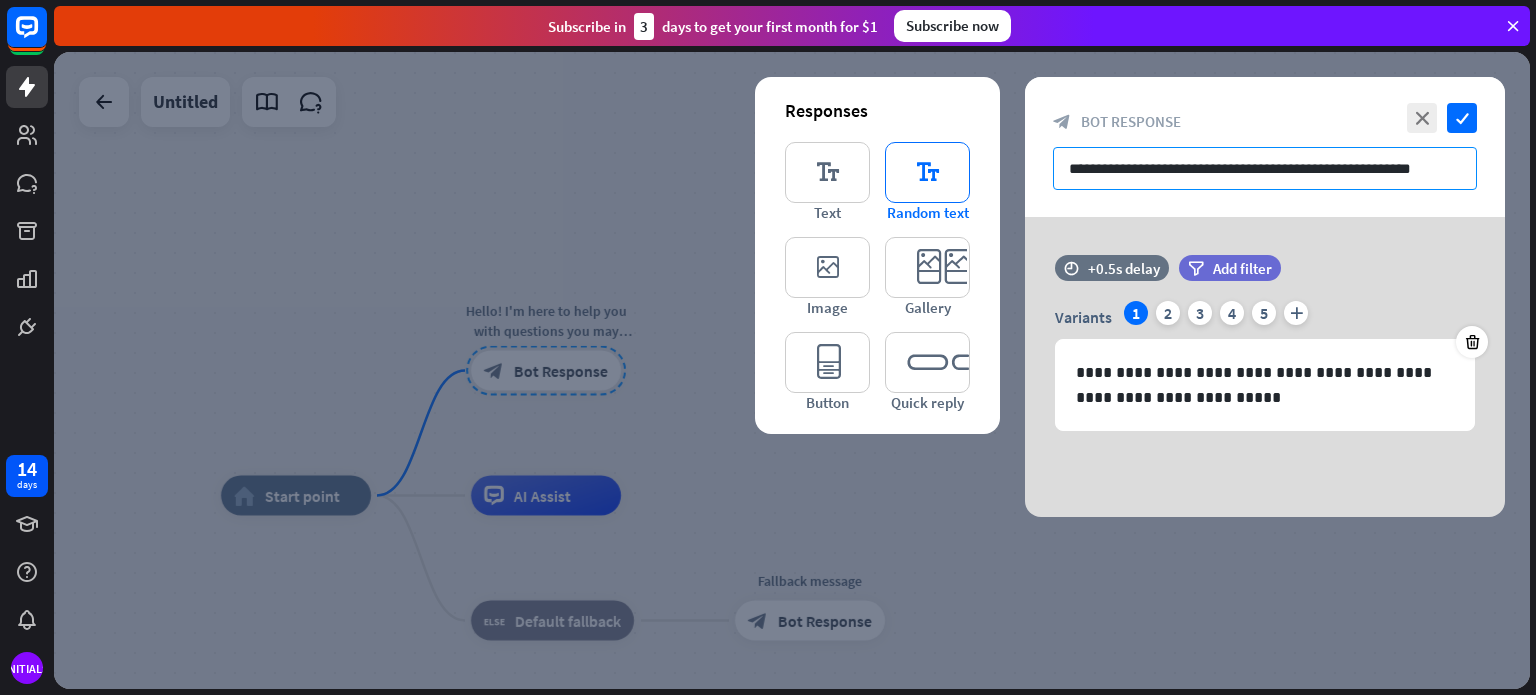 drag, startPoint x: 1450, startPoint y: 175, endPoint x: 926, endPoint y: 189, distance: 524.187 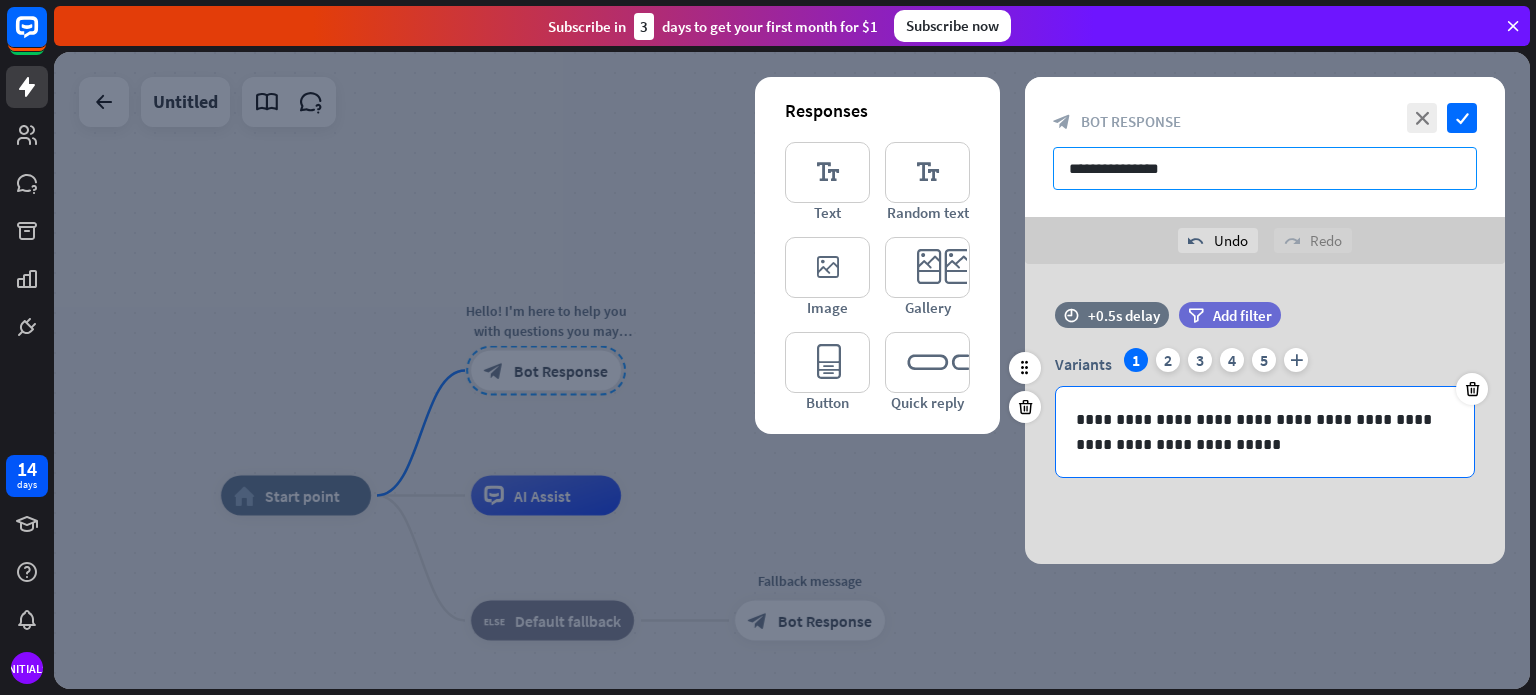 type on "**********" 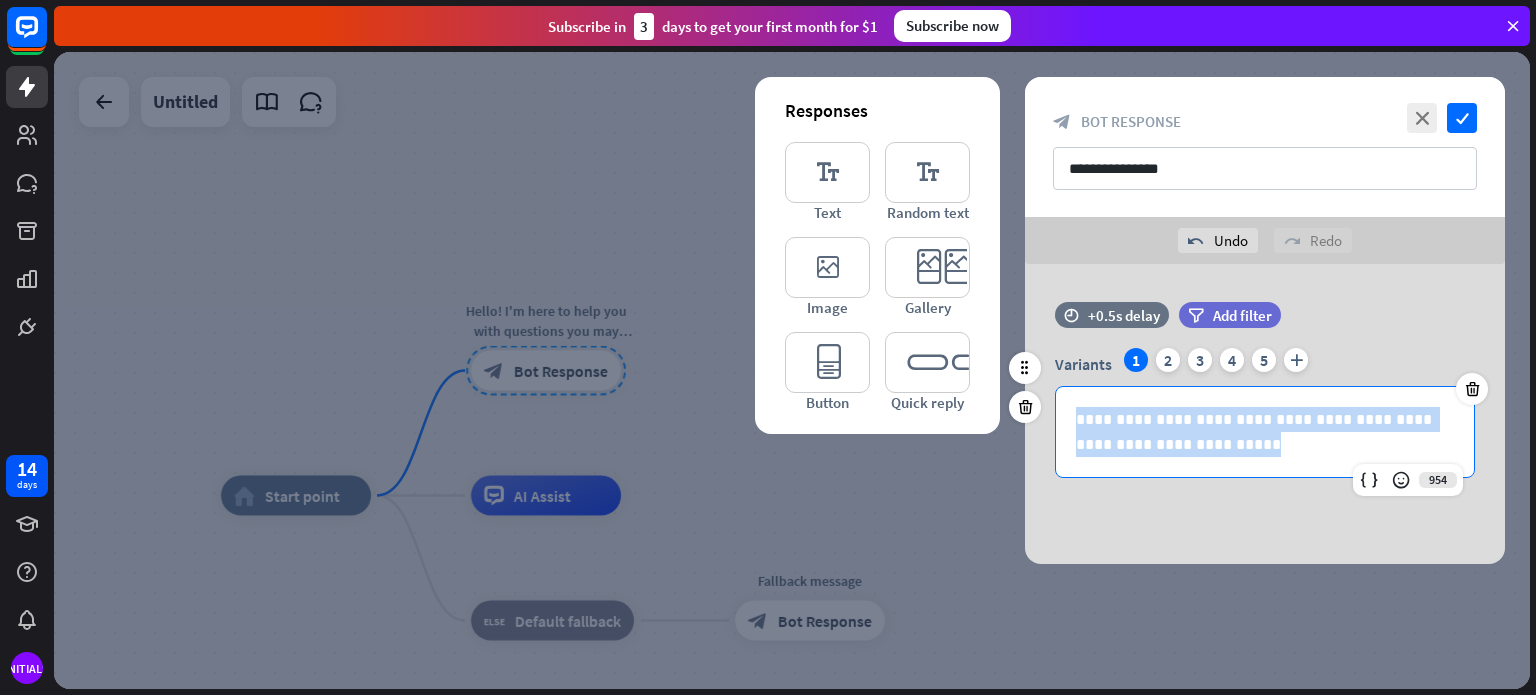 drag, startPoint x: 1208, startPoint y: 443, endPoint x: 1052, endPoint y: 416, distance: 158.31929 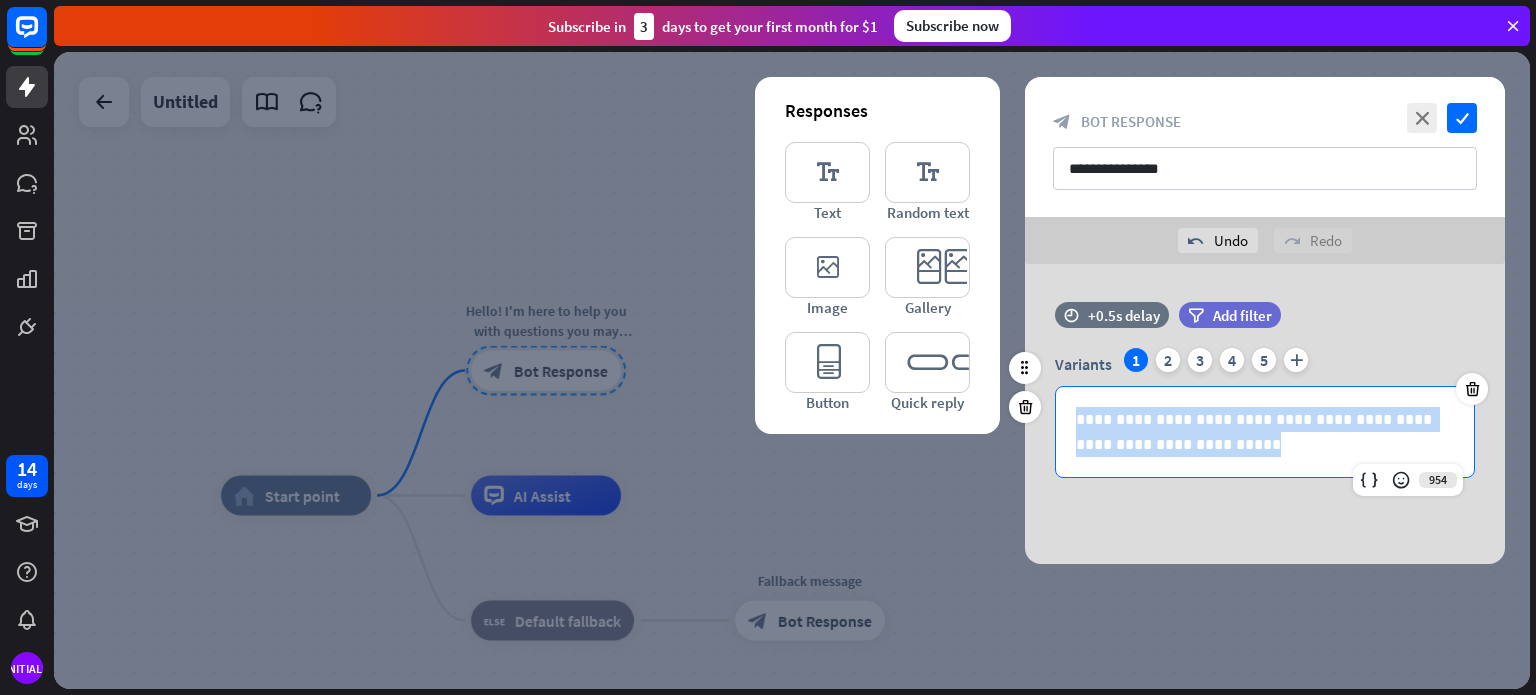 type 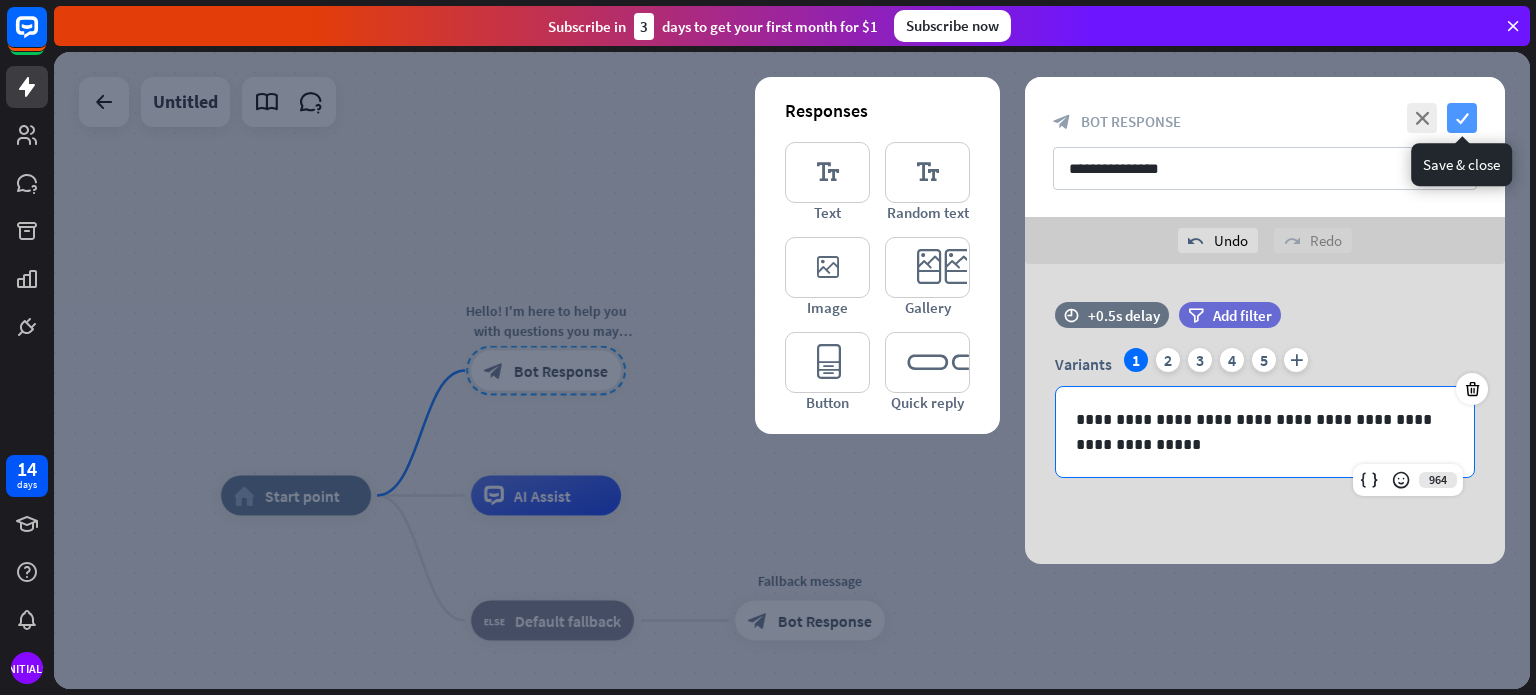 click on "check" at bounding box center [1462, 118] 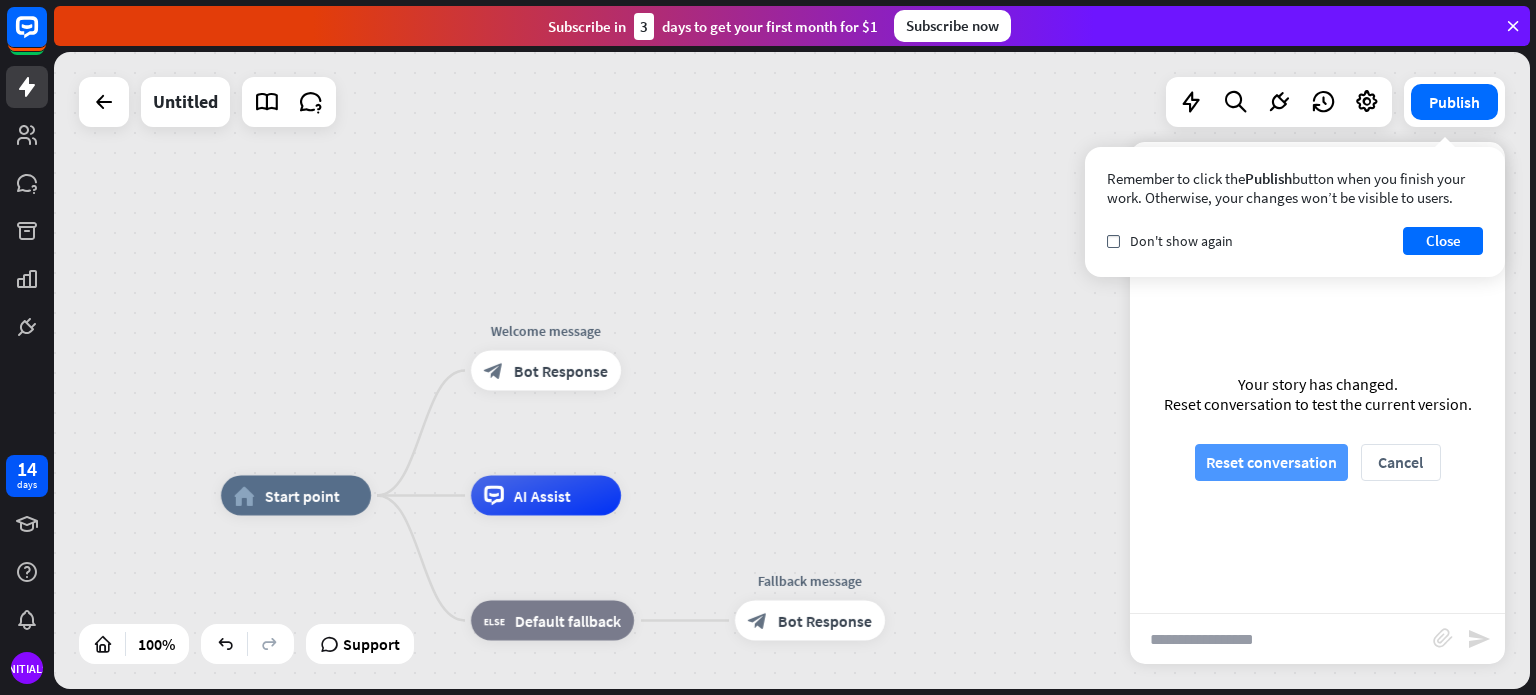 click on "Reset conversation" at bounding box center [1271, 462] 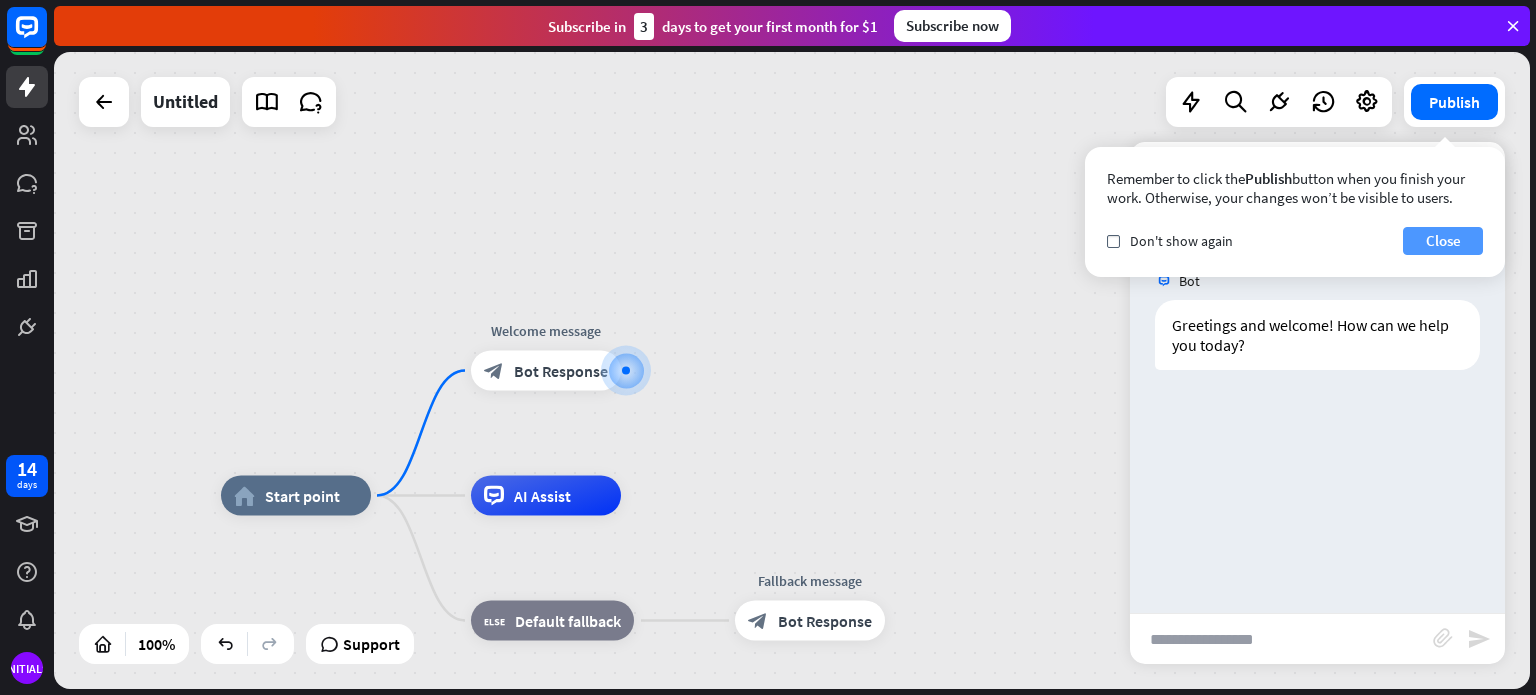click on "Close" at bounding box center [1443, 241] 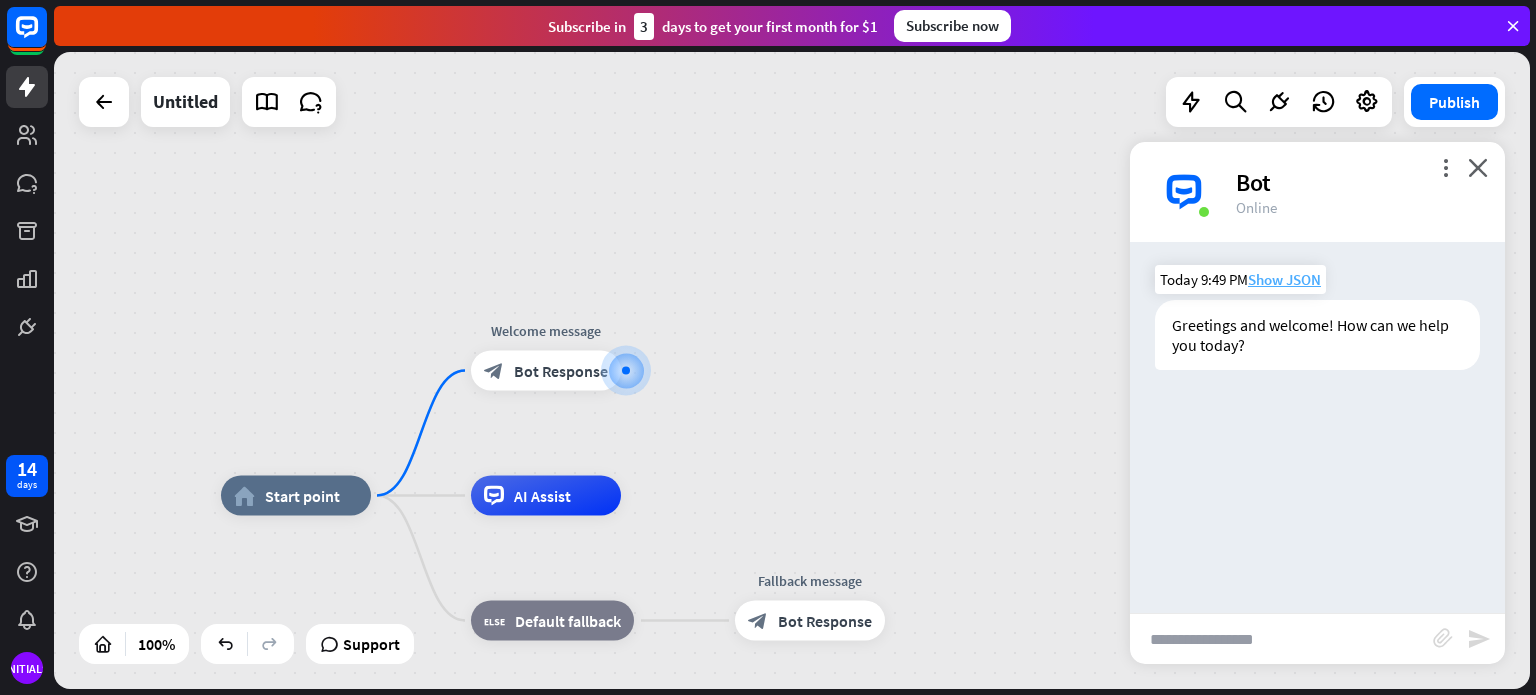 click on "Show JSON" at bounding box center (1284, 279) 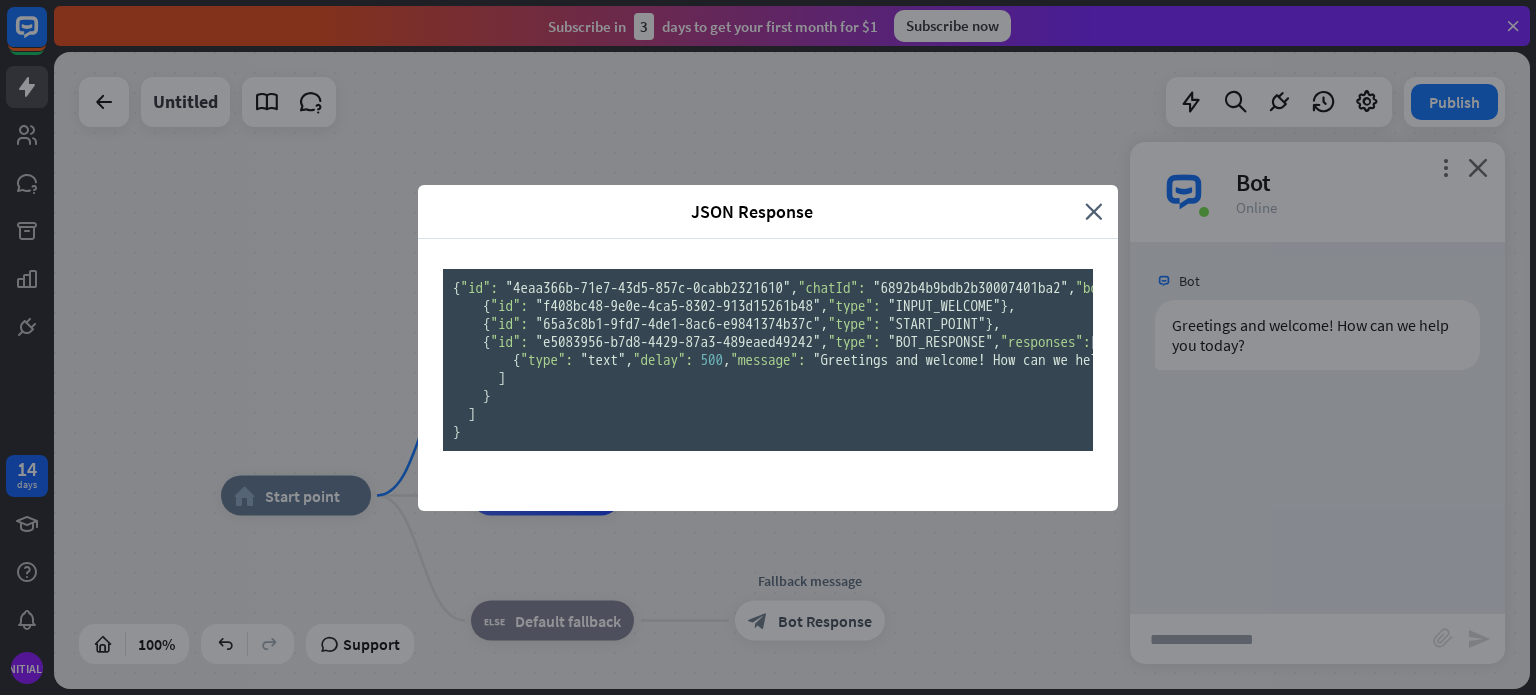 scroll, scrollTop: 0, scrollLeft: 0, axis: both 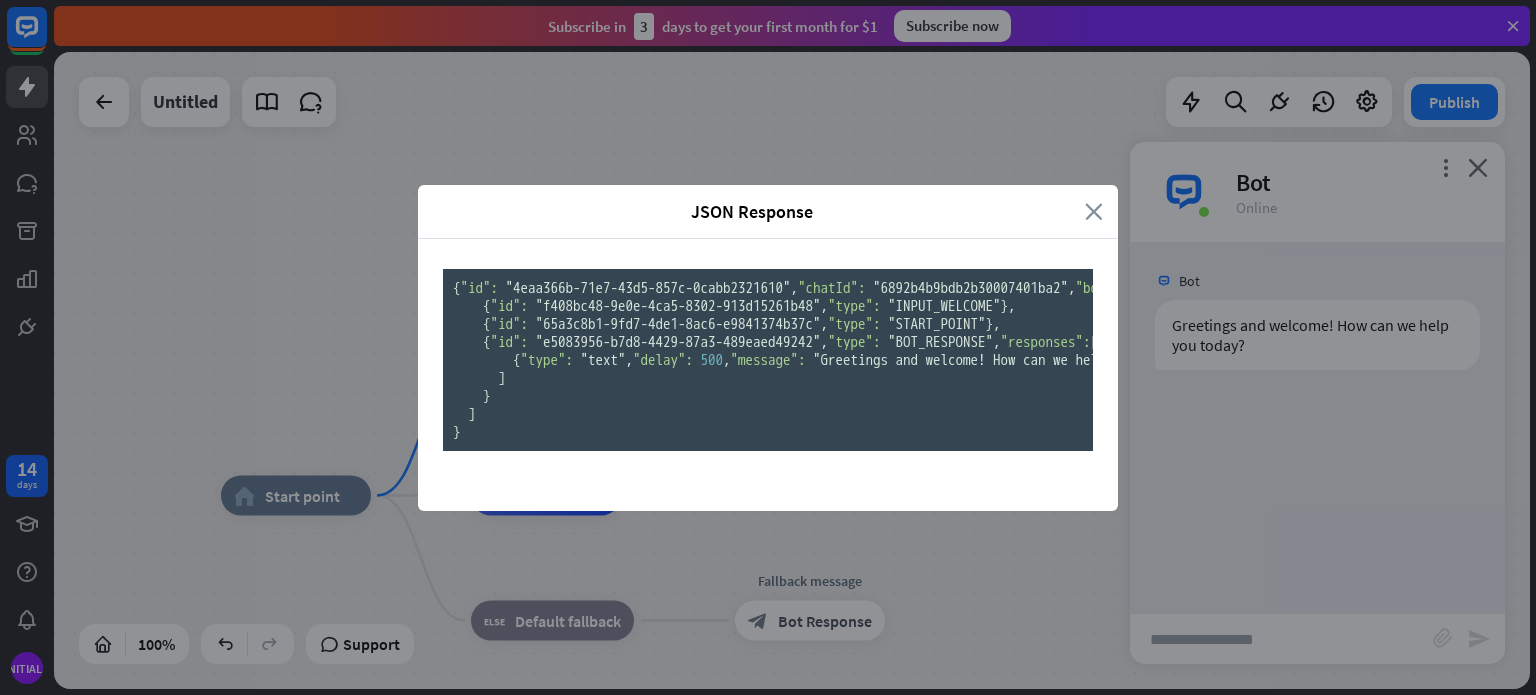 click on "close" at bounding box center (1094, 211) 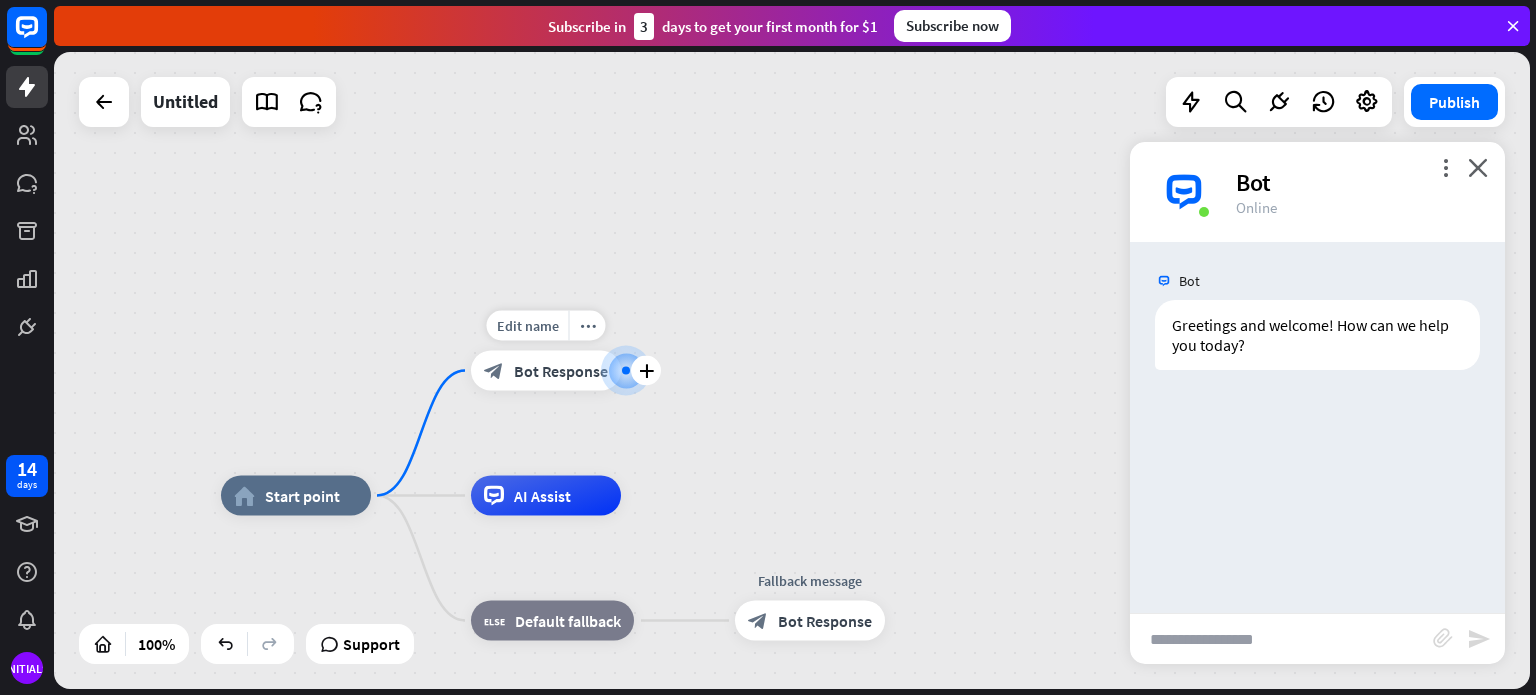 click on "block_bot_response   Bot Response" at bounding box center [546, 371] 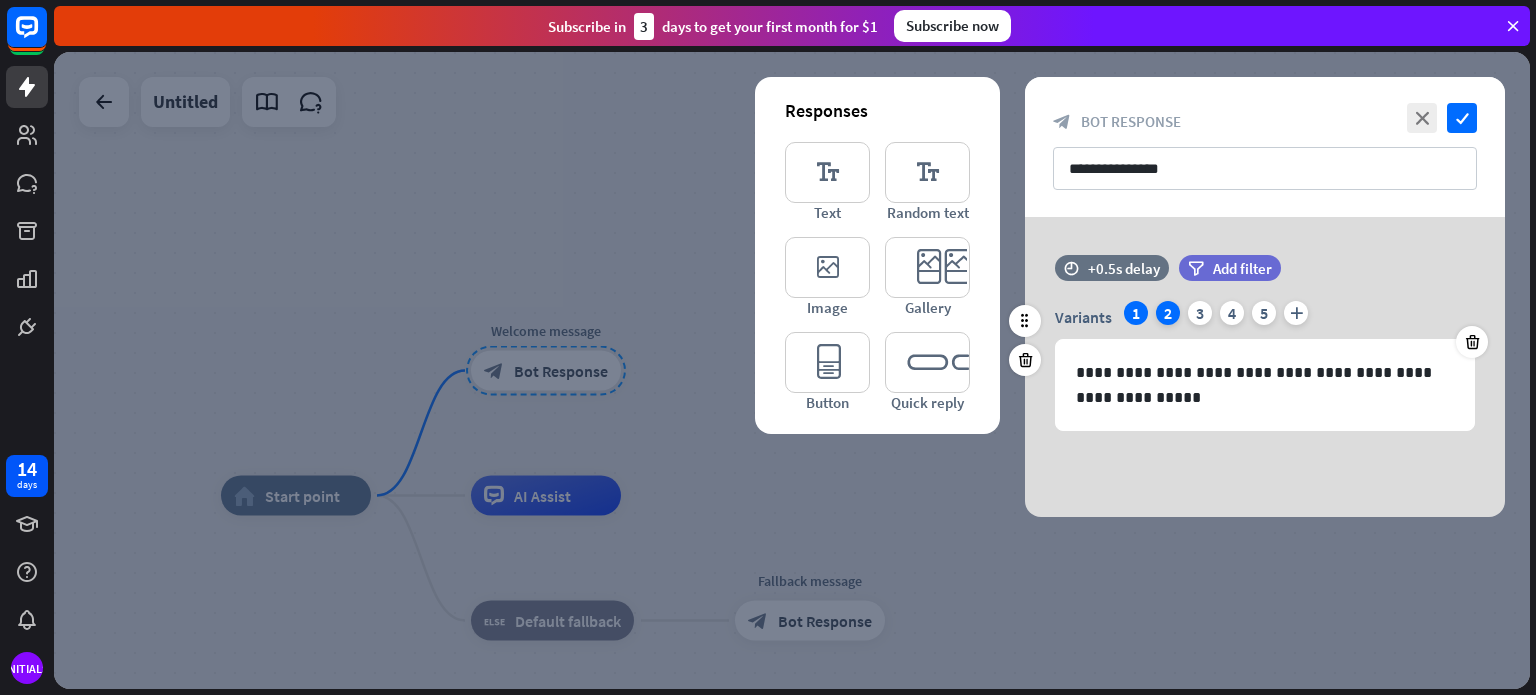 click on "2" at bounding box center [1168, 313] 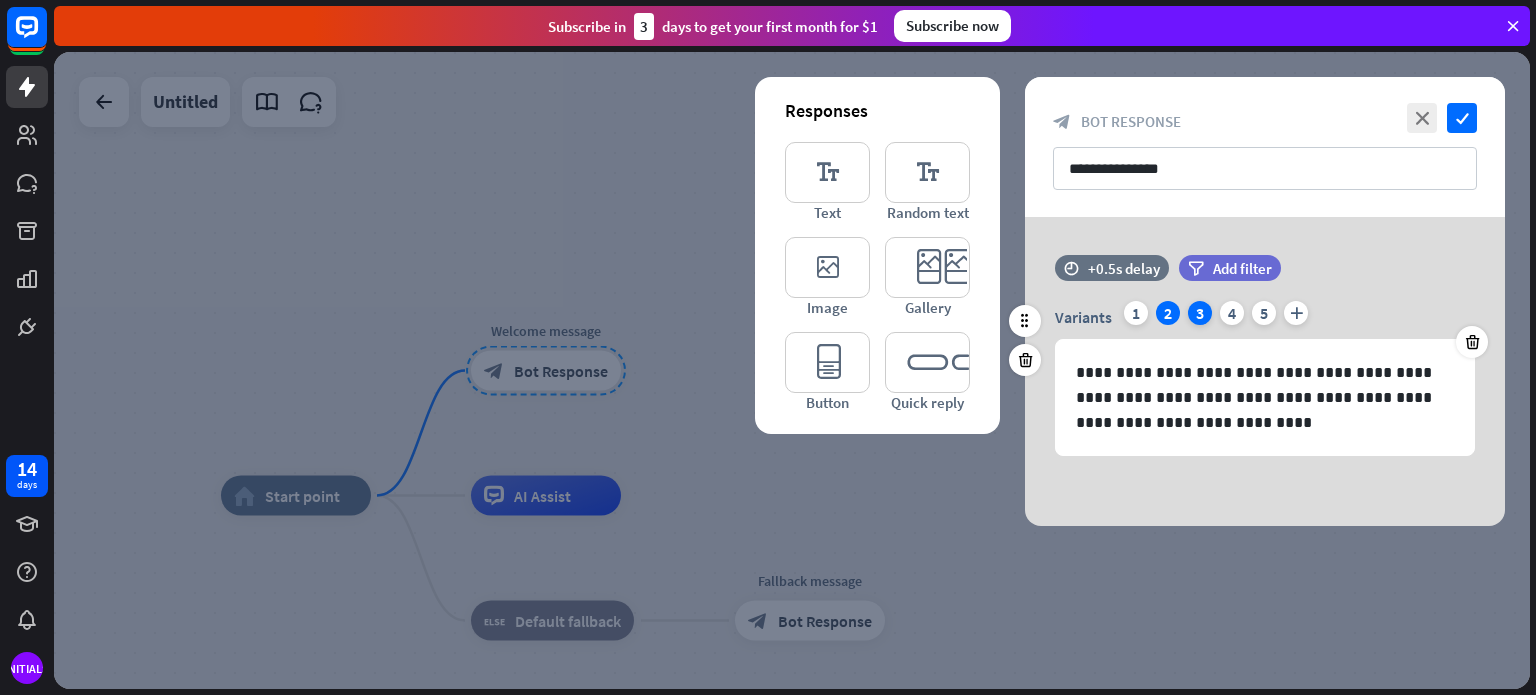 click on "3" at bounding box center [1200, 313] 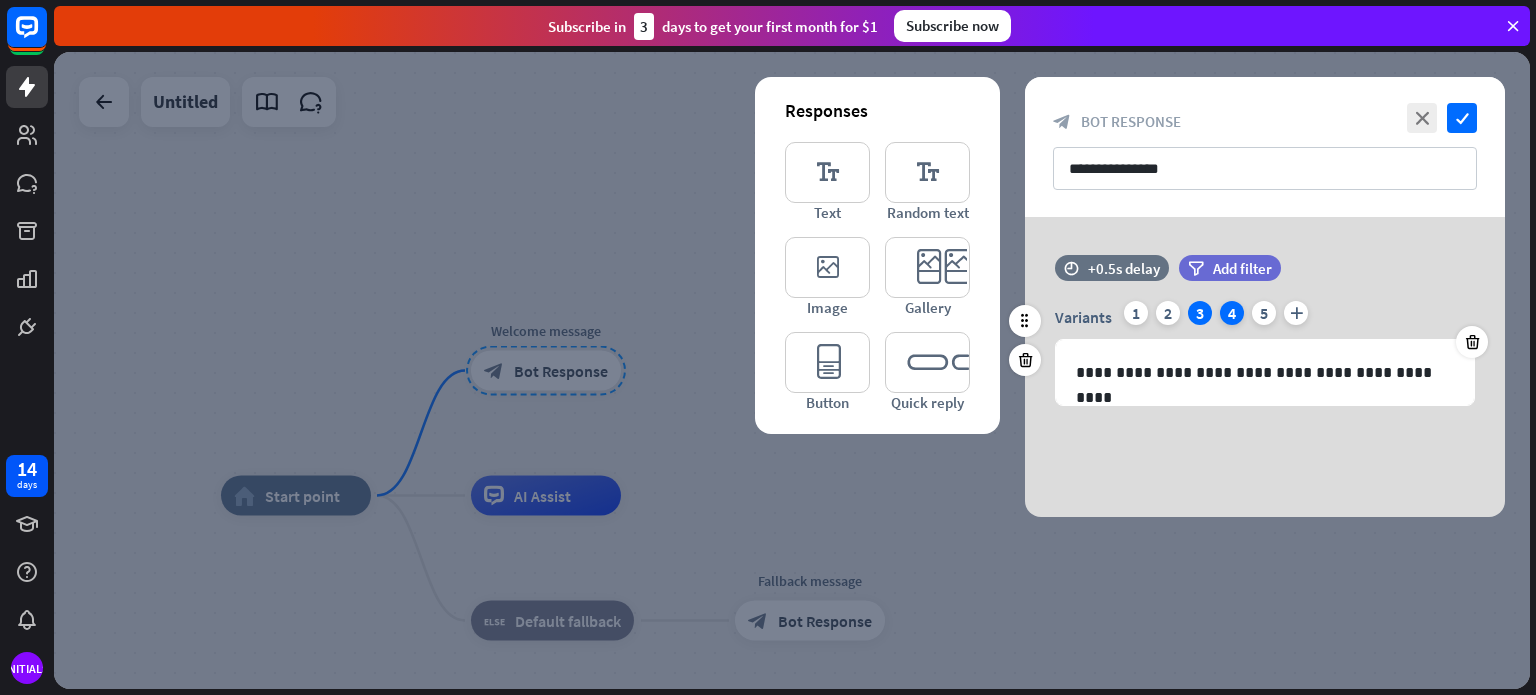 click on "4" at bounding box center (1232, 313) 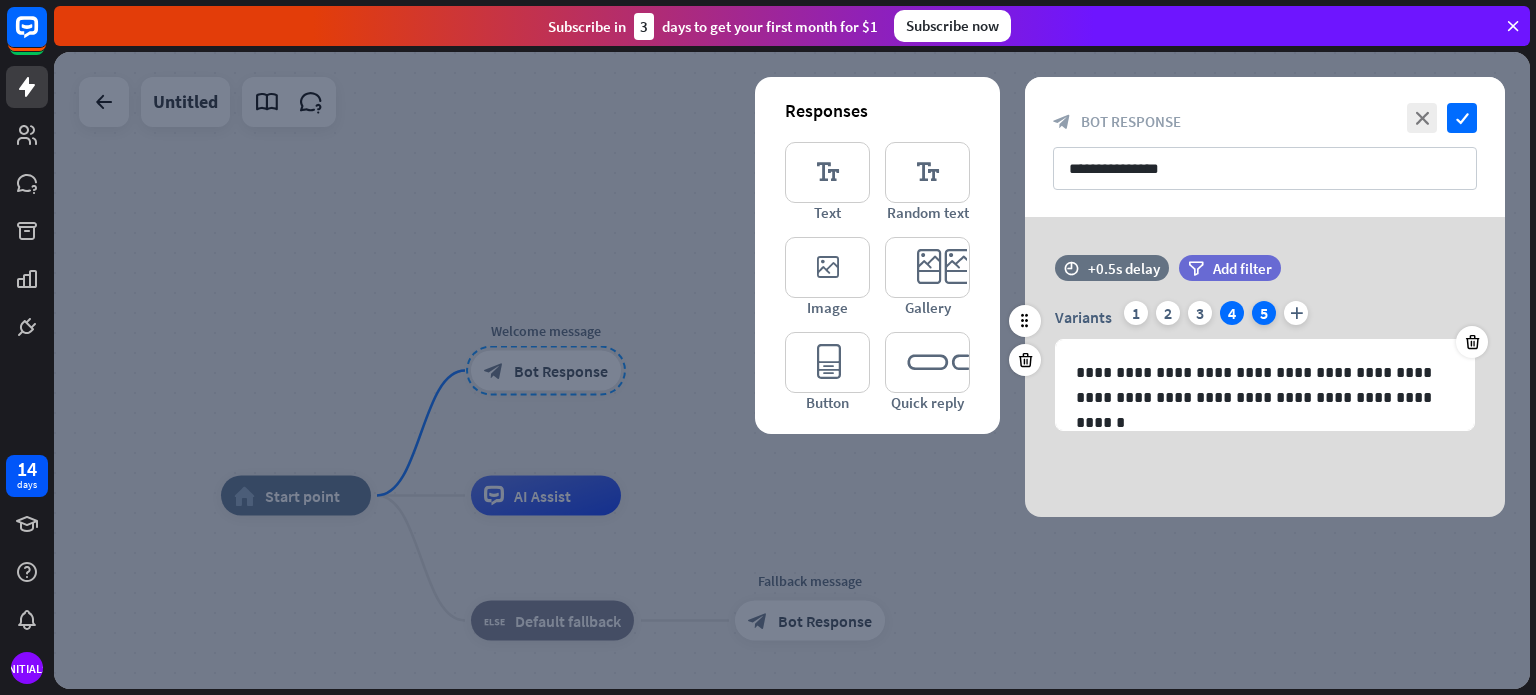 click on "5" at bounding box center (1264, 313) 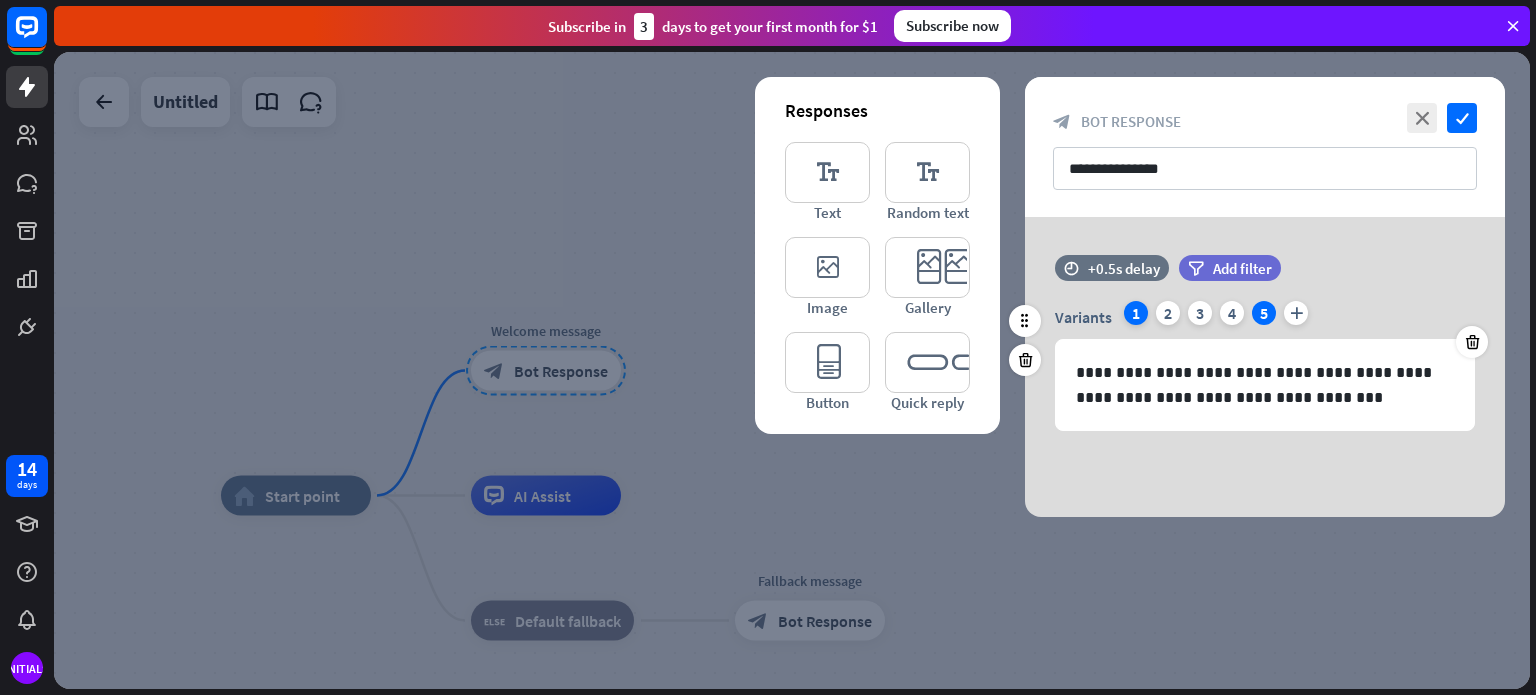 click on "1" at bounding box center (1136, 313) 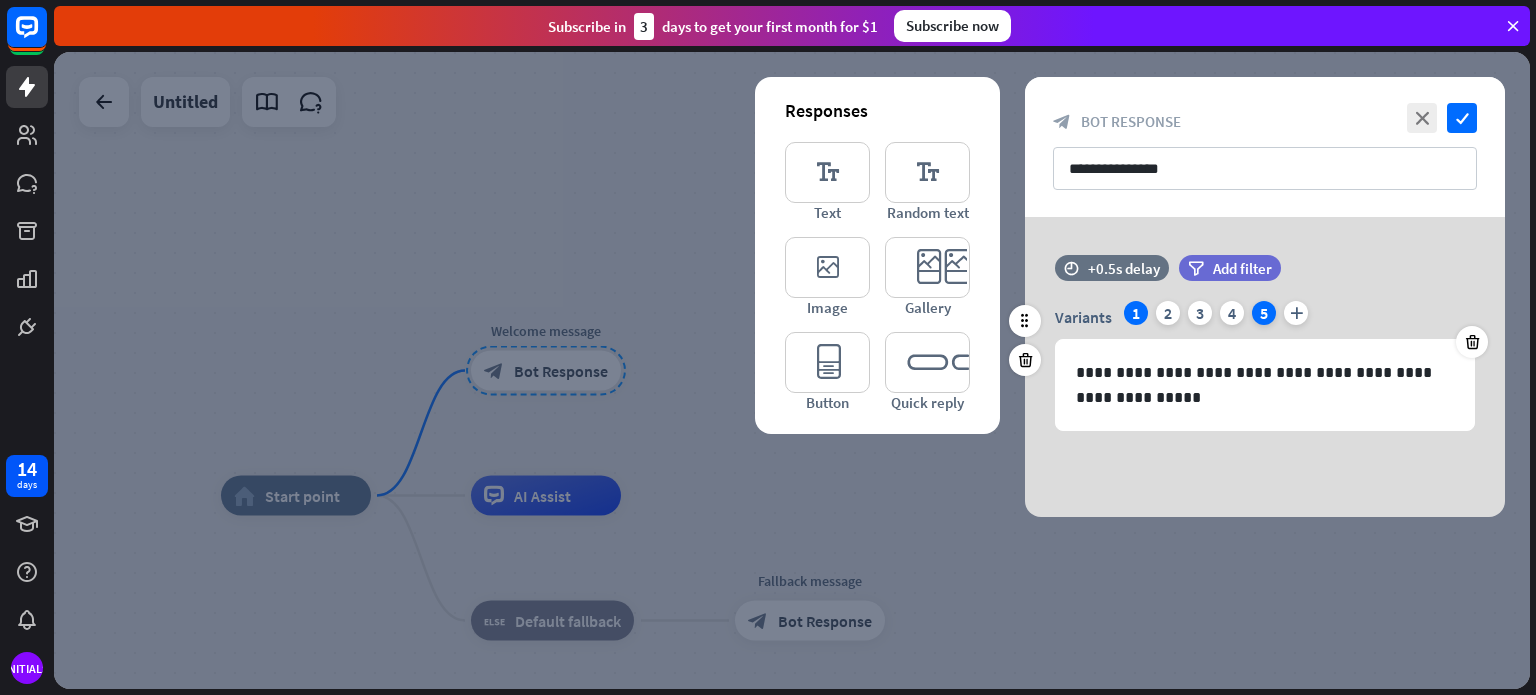 click on "5" at bounding box center [1264, 313] 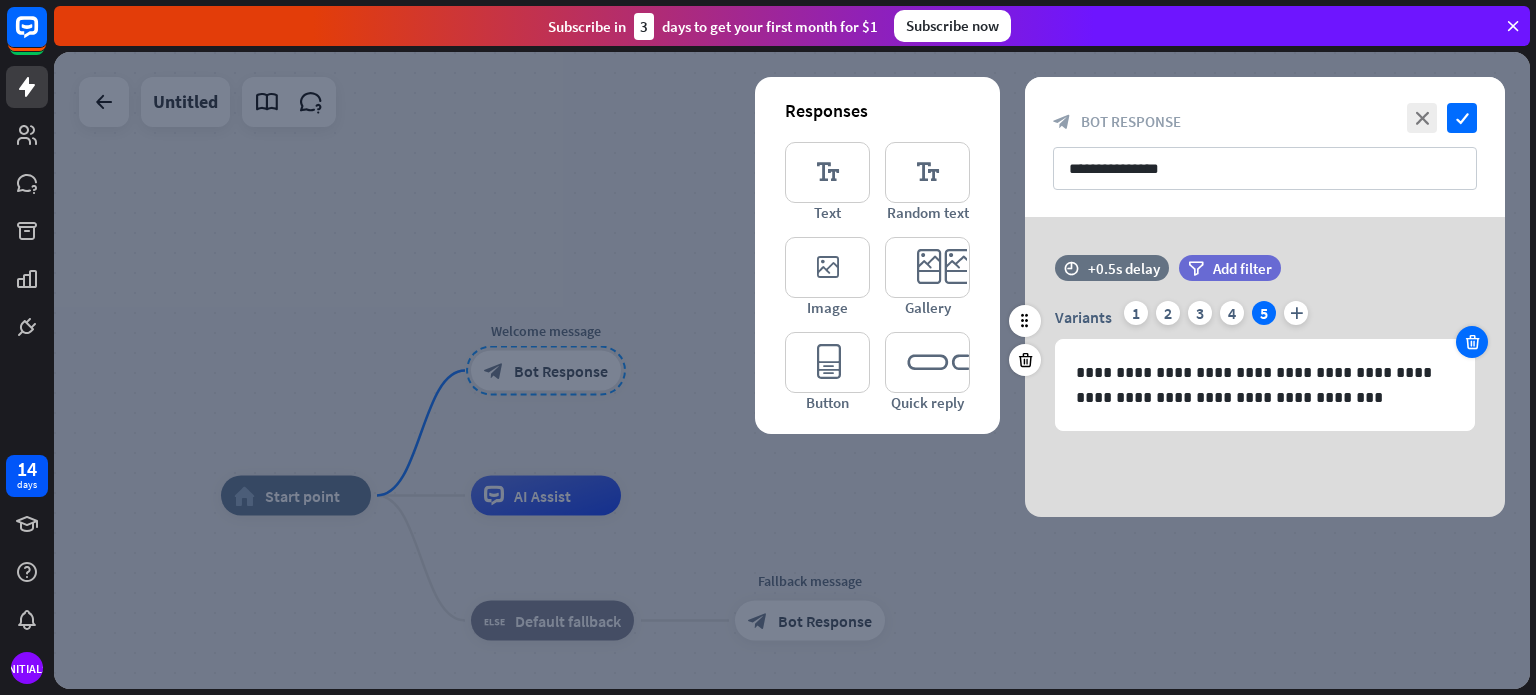 click at bounding box center [1472, 342] 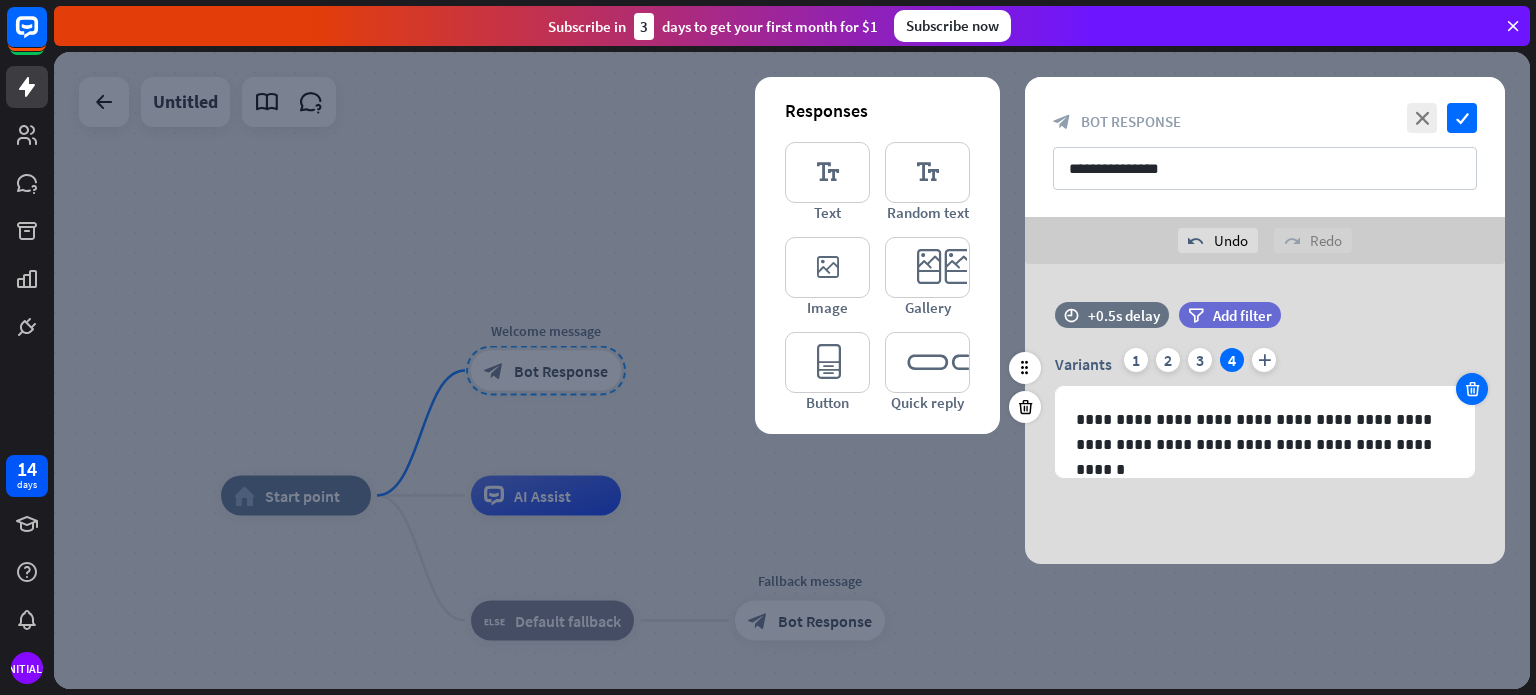 click at bounding box center (1472, 389) 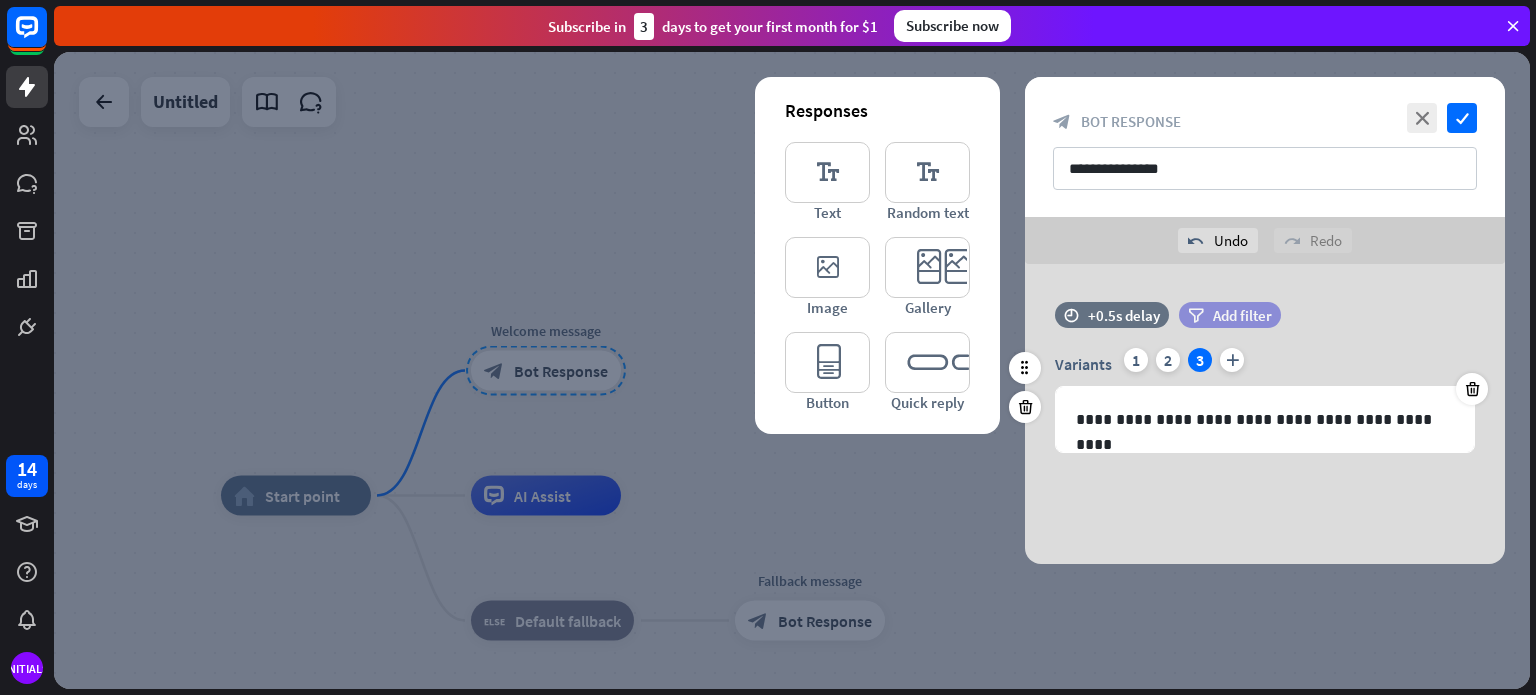 click on "Add filter" at bounding box center [1242, 315] 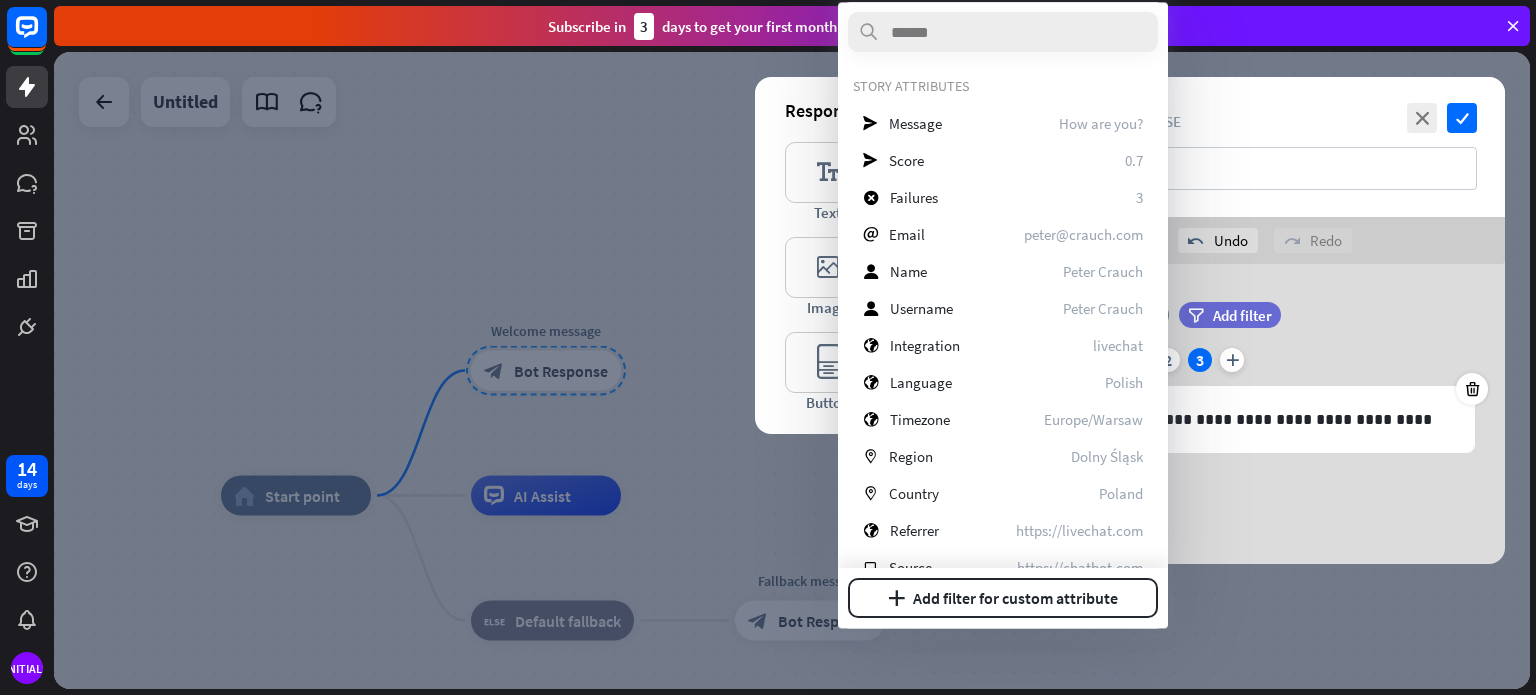 click on "filter   Add filter" at bounding box center [1280, 315] 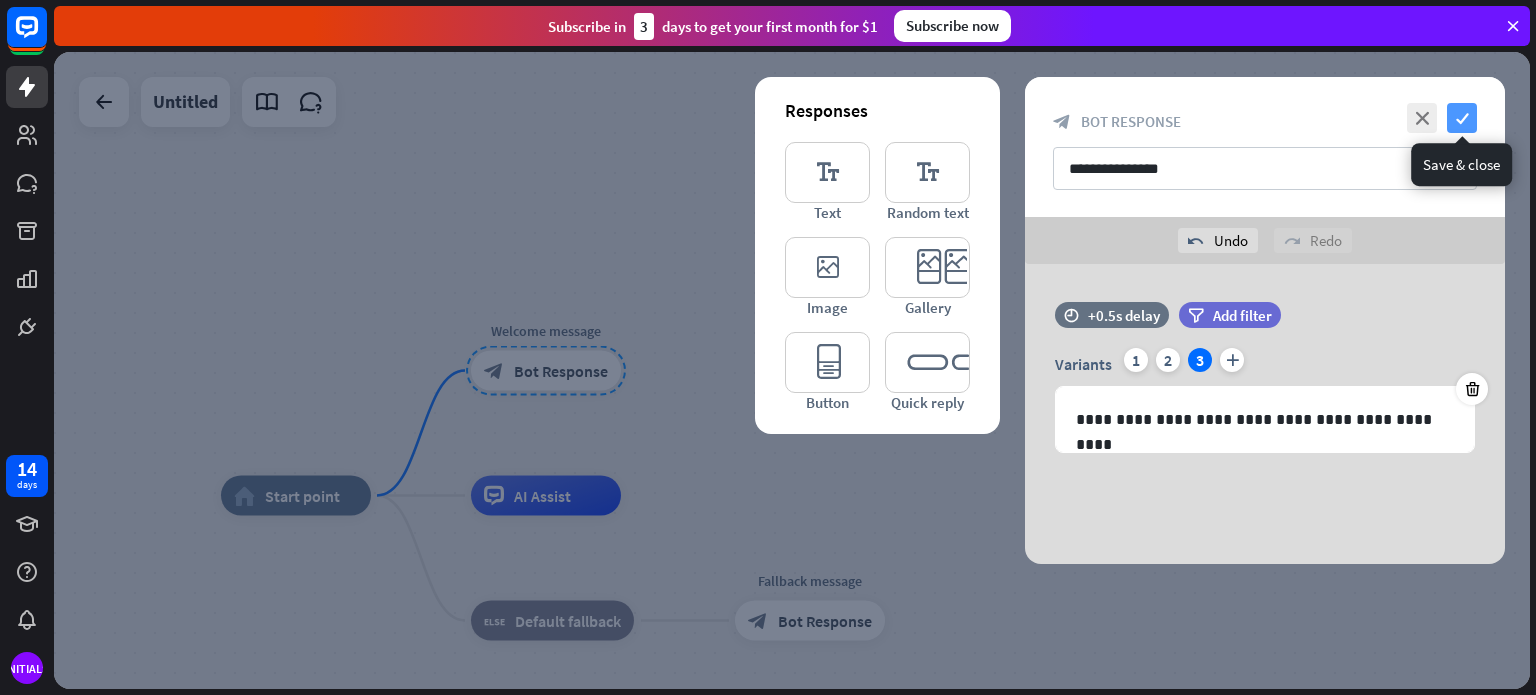 click on "check" at bounding box center (1462, 118) 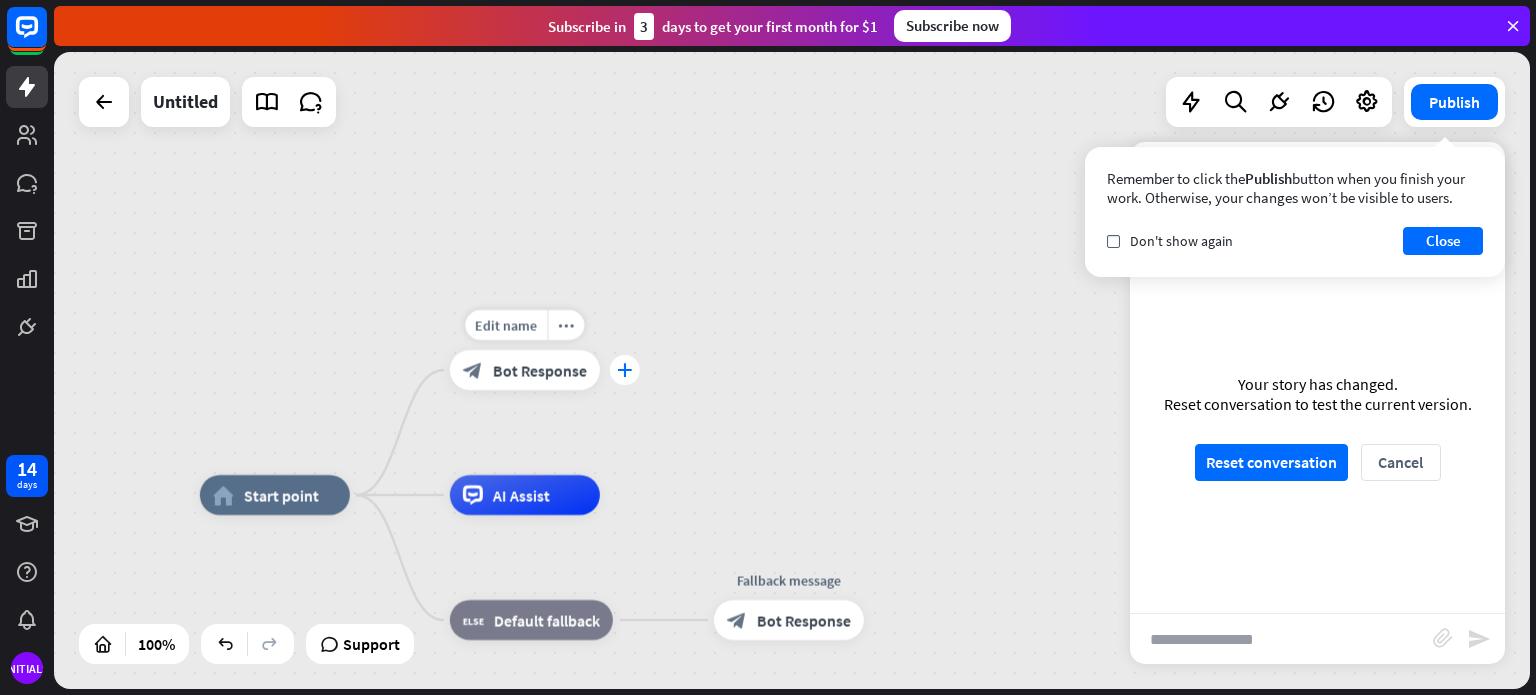 click on "plus" at bounding box center [624, 370] 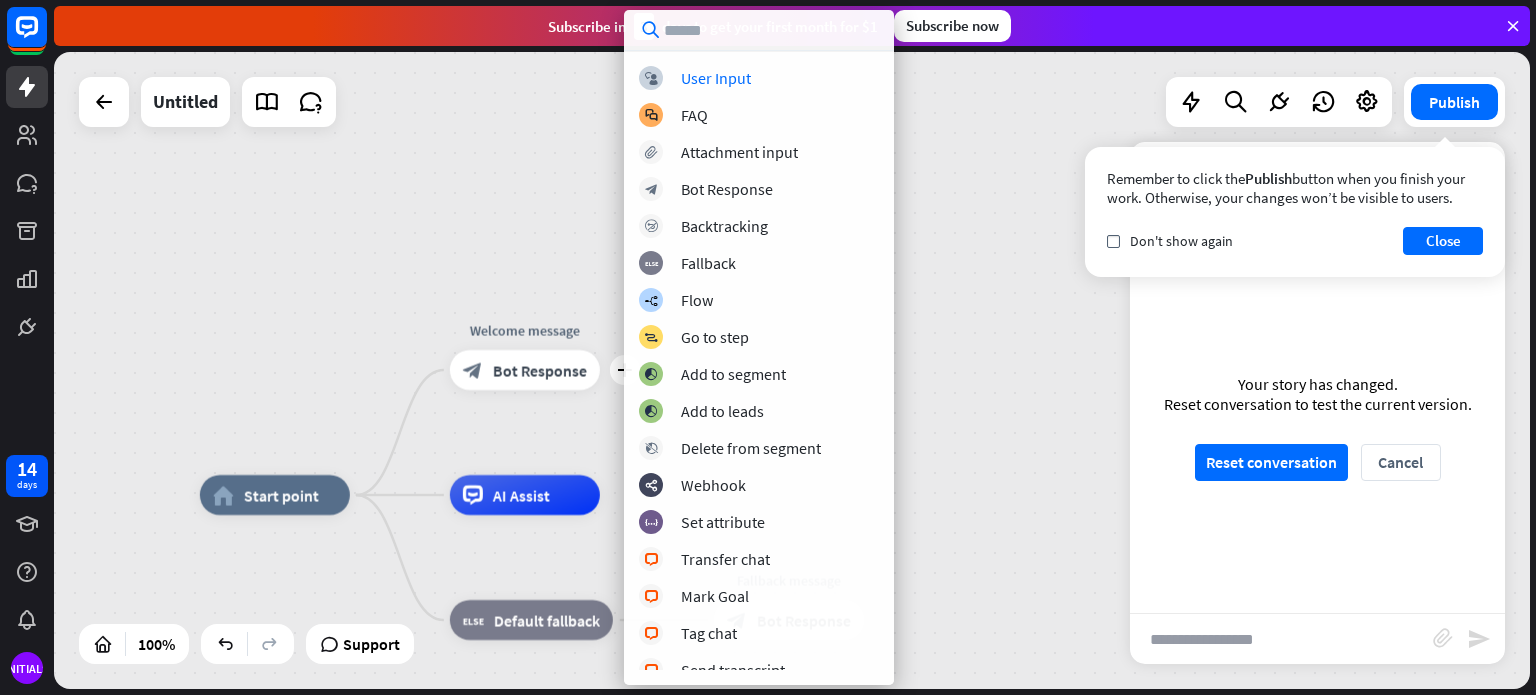 click on "home_2   Start point               plus   Welcome message   block_bot_response   Bot Response                     AI Assist                   block_fallback   Default fallback                 Fallback message   block_bot_response   Bot Response" at bounding box center [792, 370] 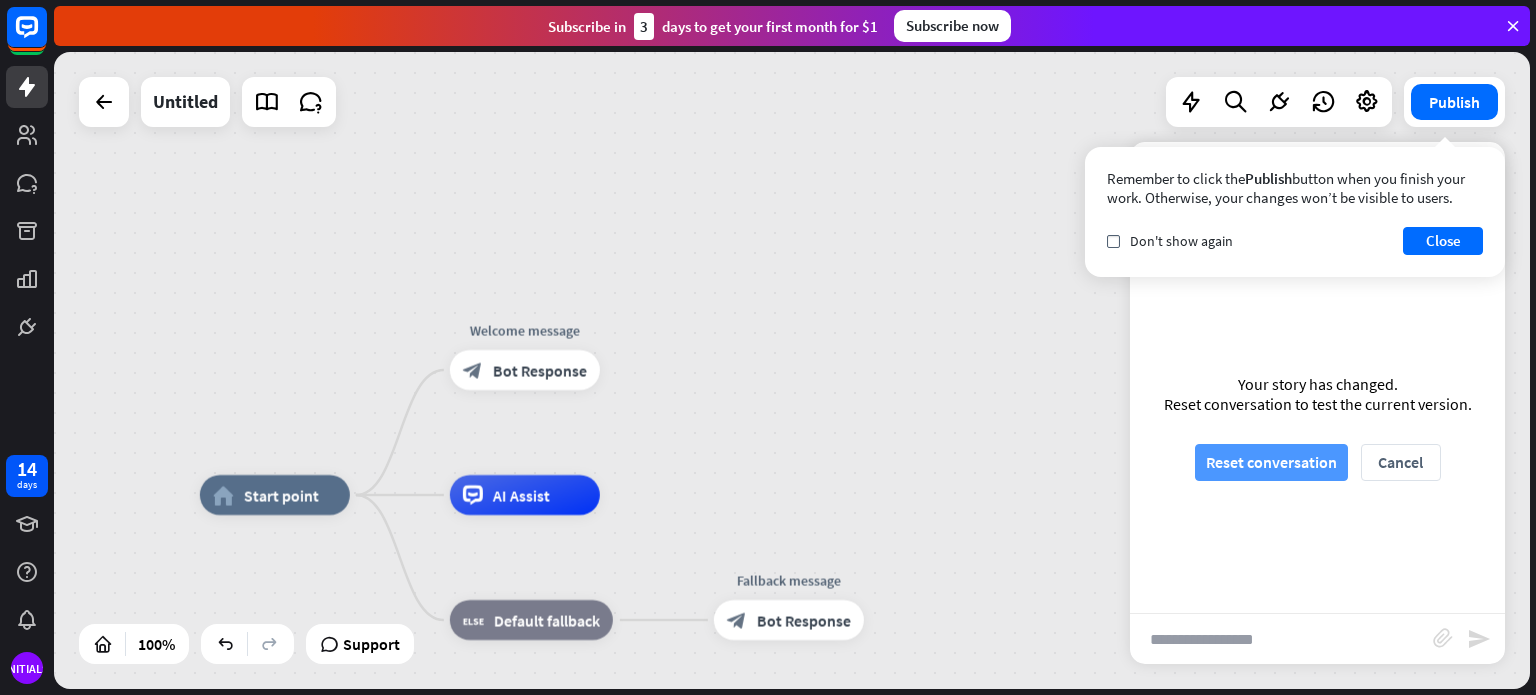 click on "Reset conversation" at bounding box center (1271, 462) 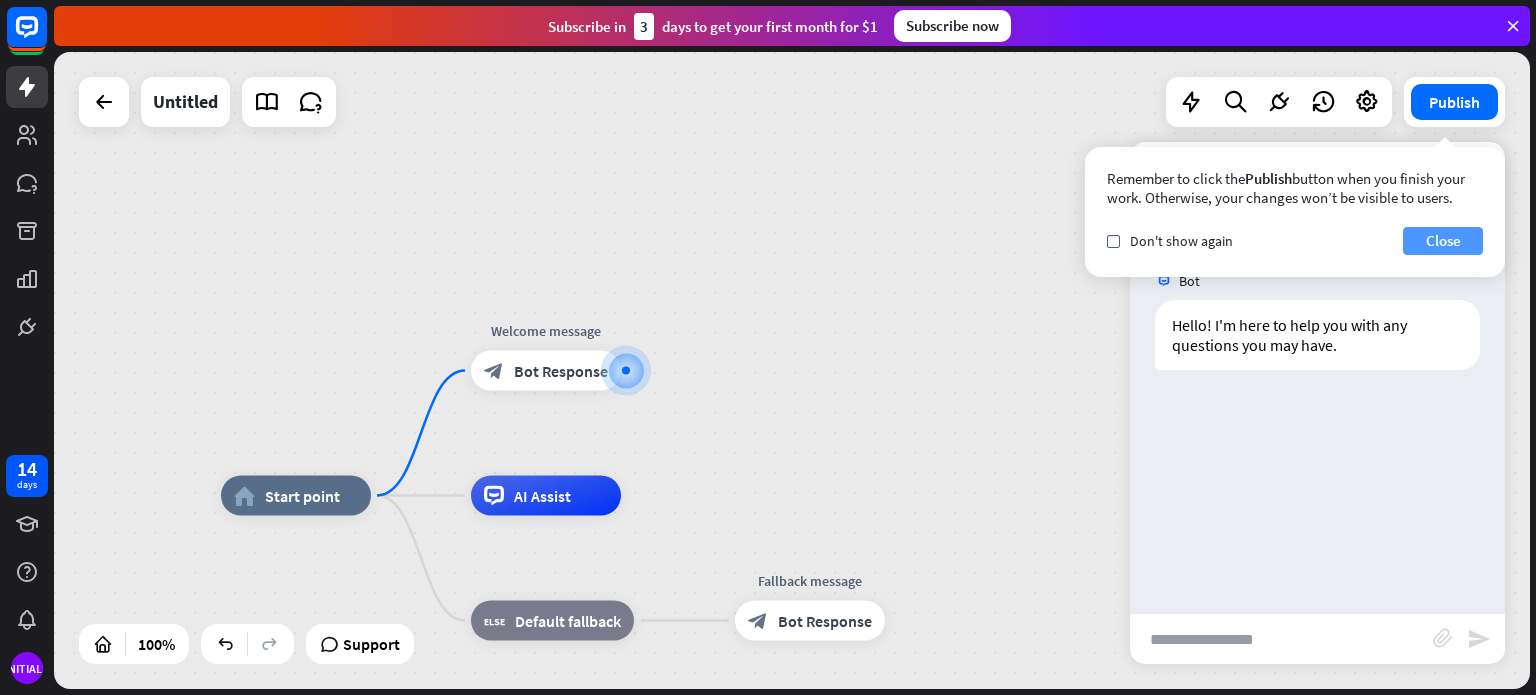 click on "Close" at bounding box center [1443, 241] 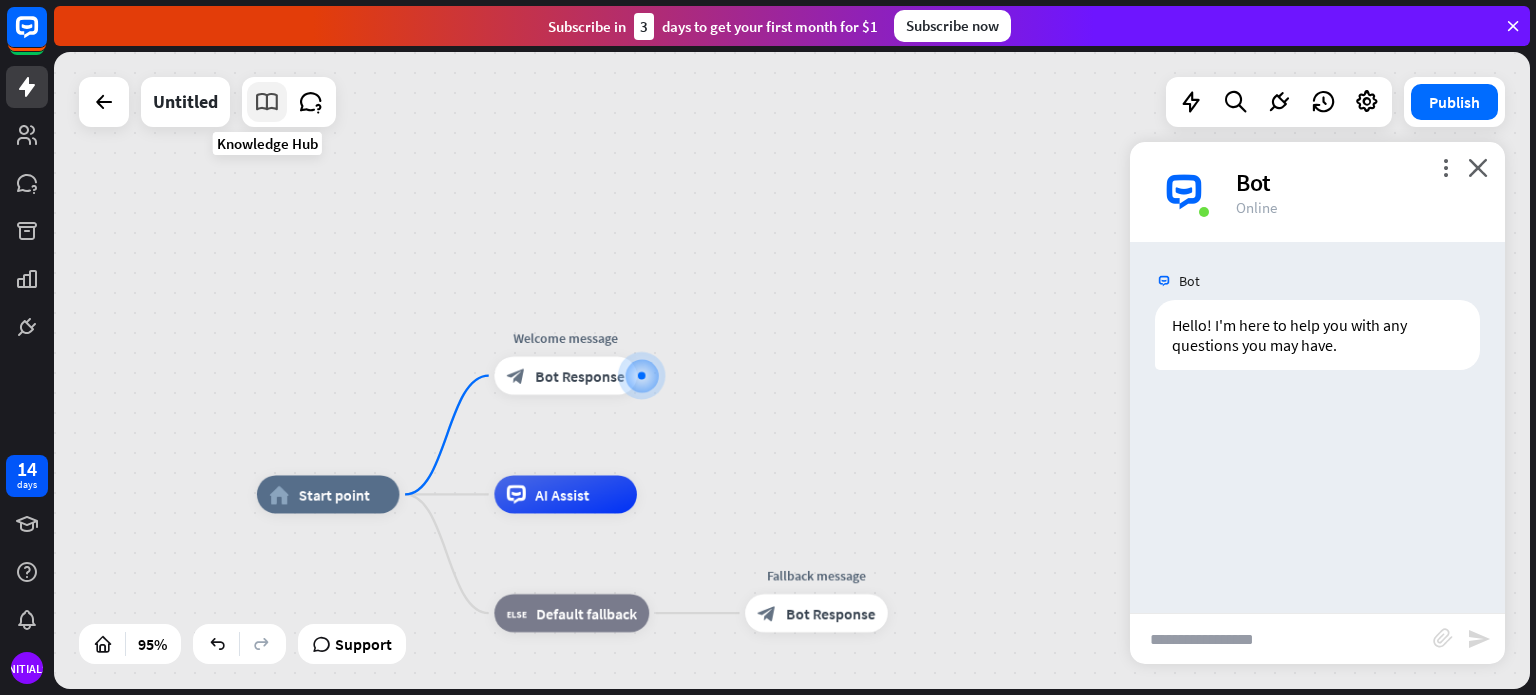 click at bounding box center (267, 102) 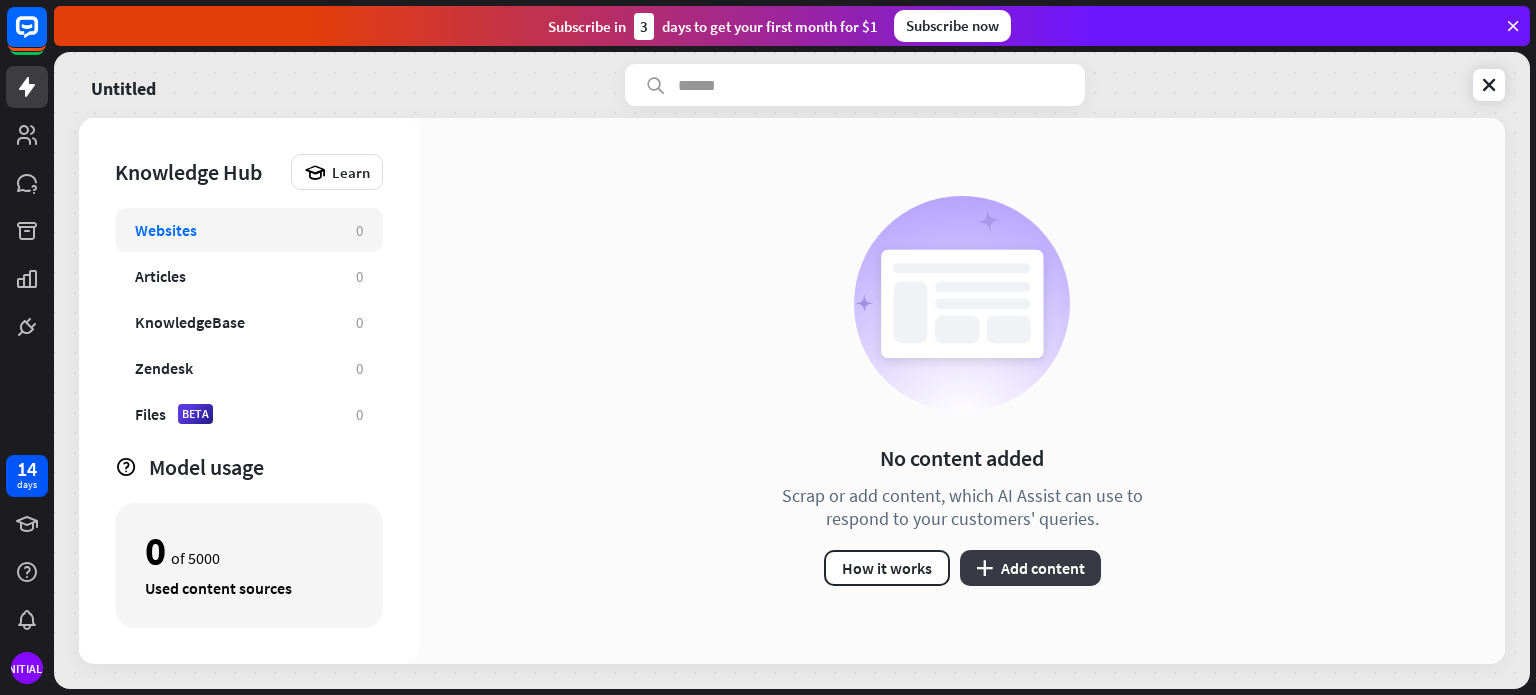 click on "plus
Add content" at bounding box center [1030, 568] 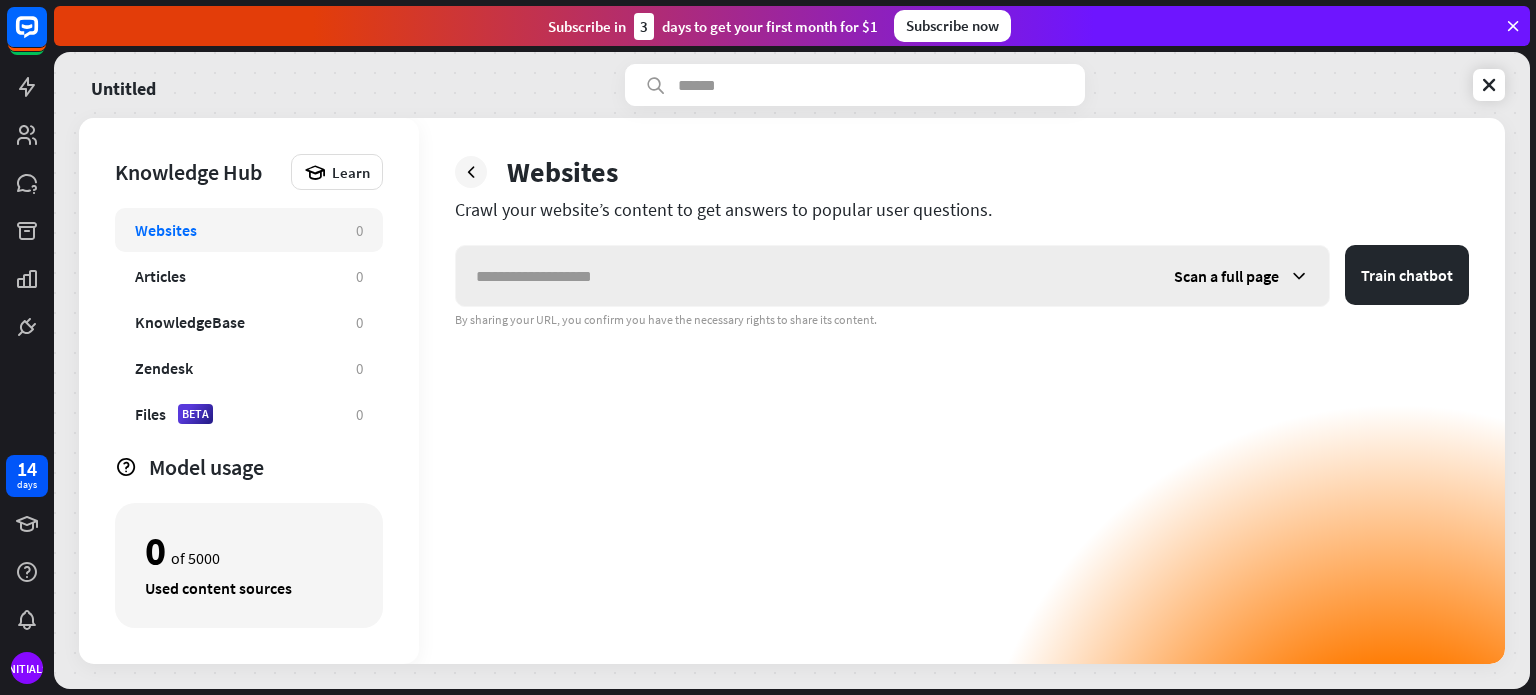 click on "Scan a full page" at bounding box center [1226, 276] 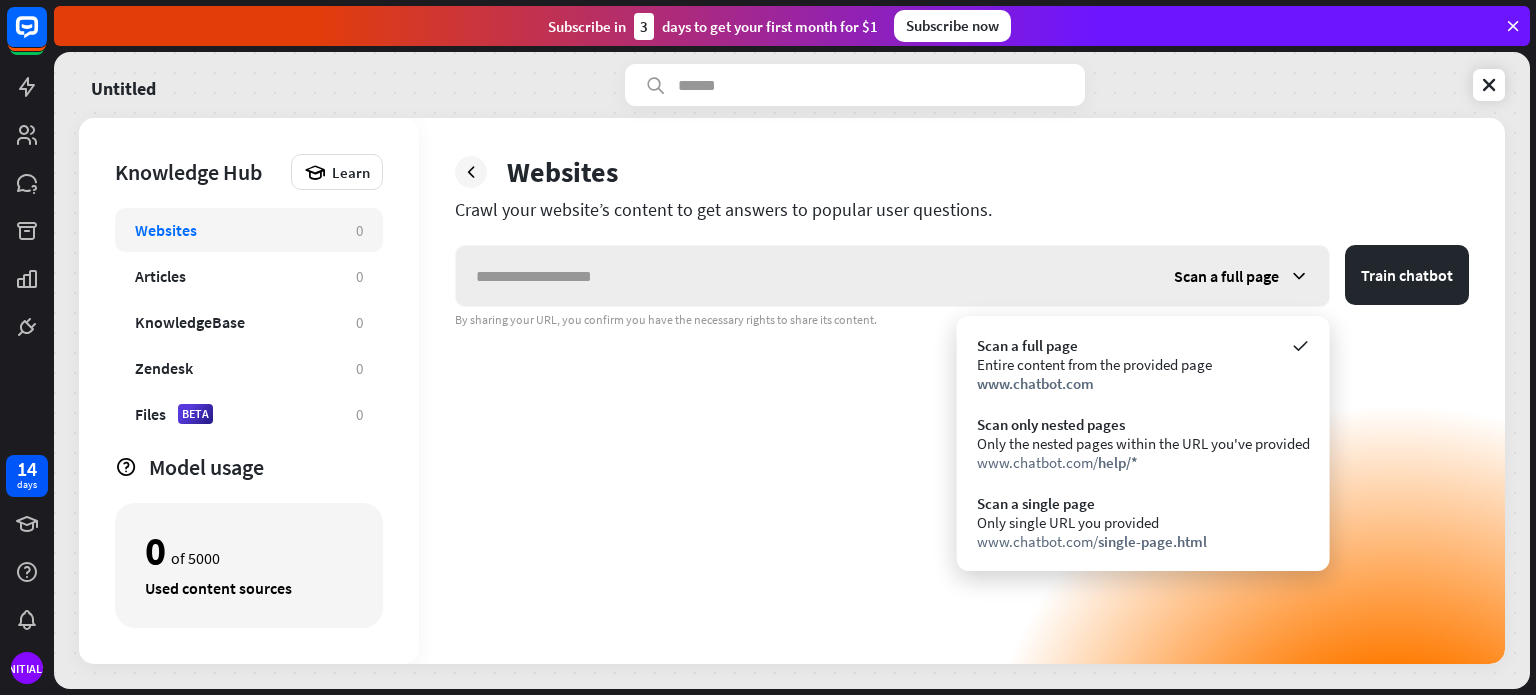 click on "Scan a full page" at bounding box center (1226, 276) 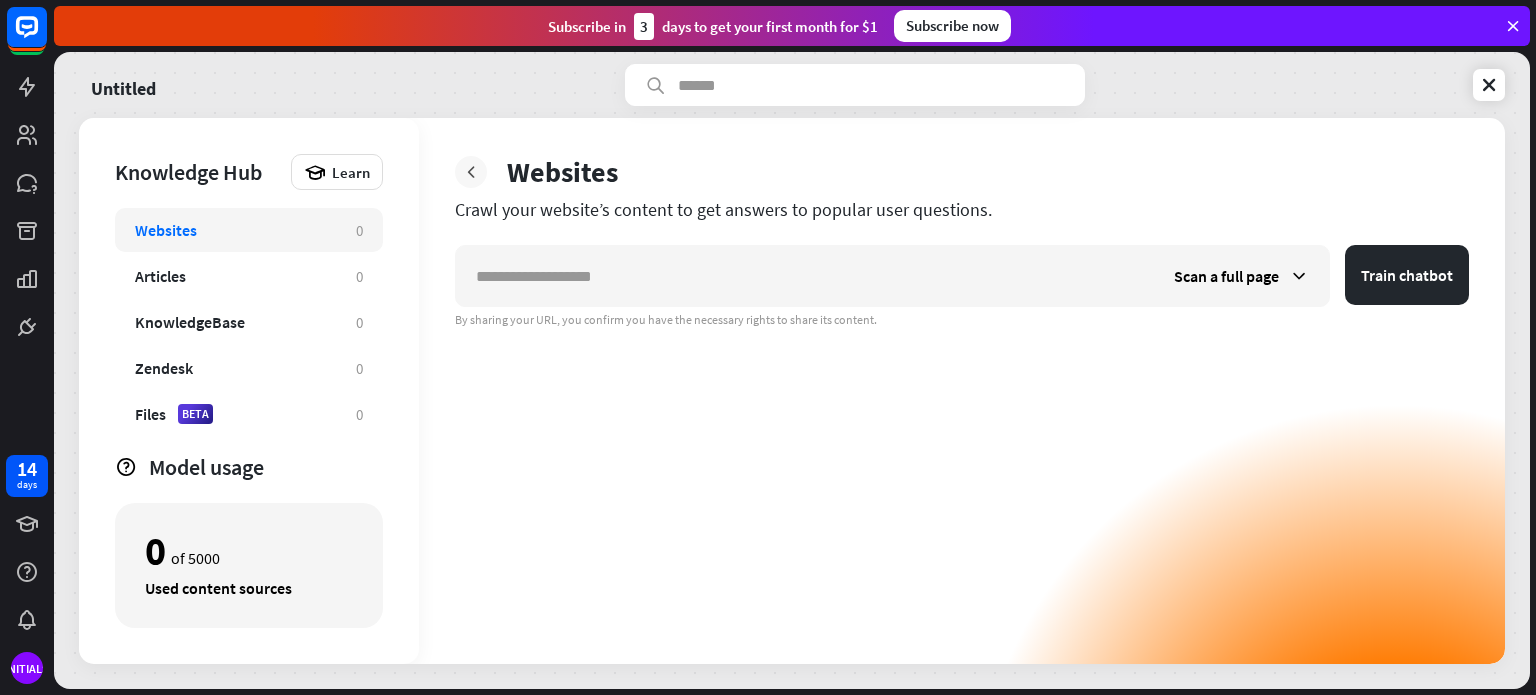 click at bounding box center [471, 172] 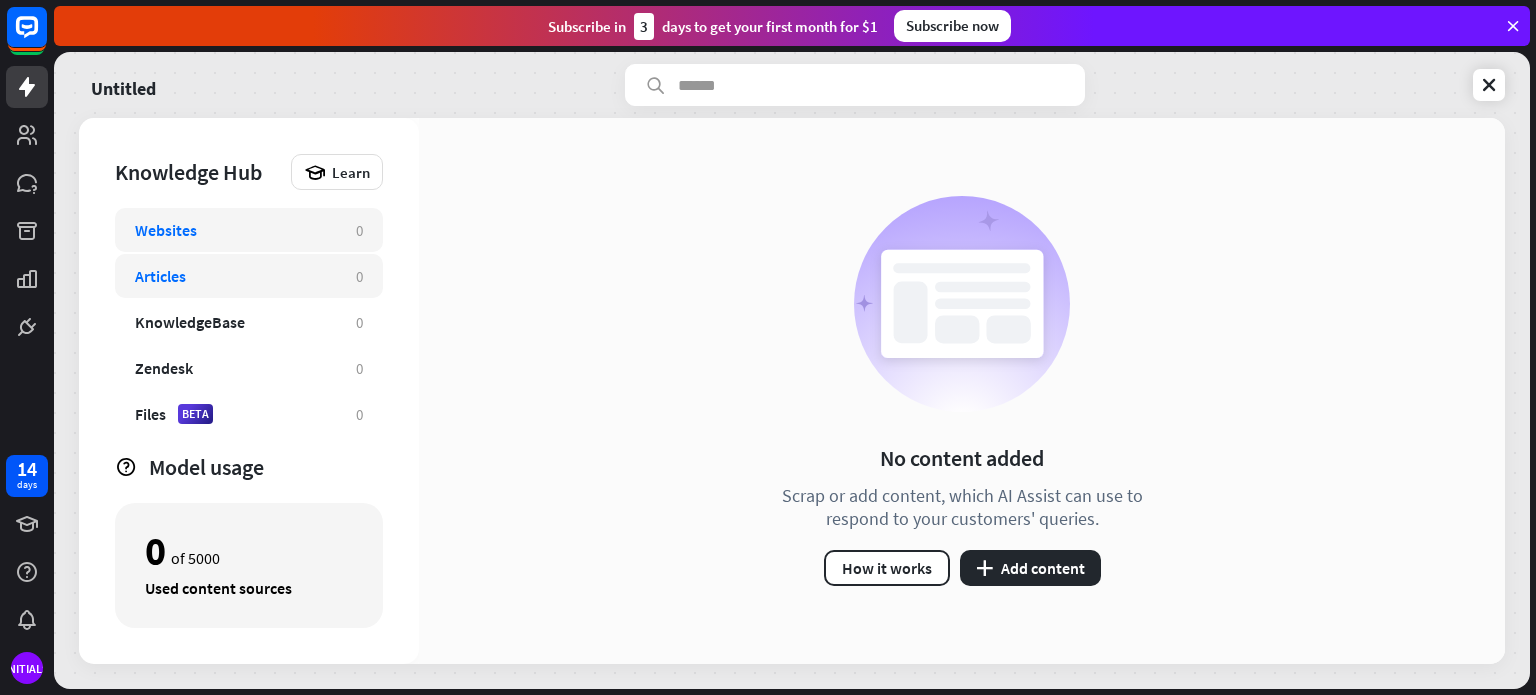 click on "Articles" at bounding box center (235, 276) 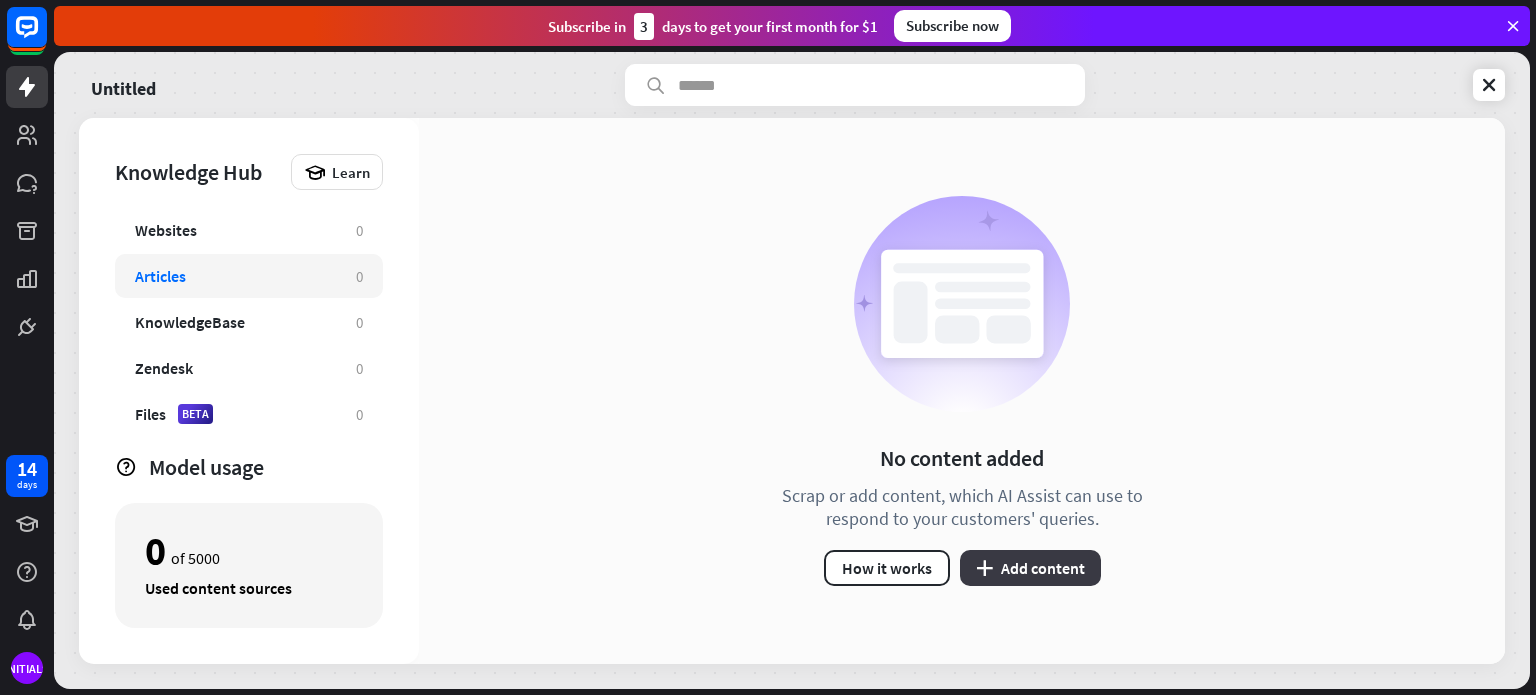 click on "plus
Add content" at bounding box center [1030, 568] 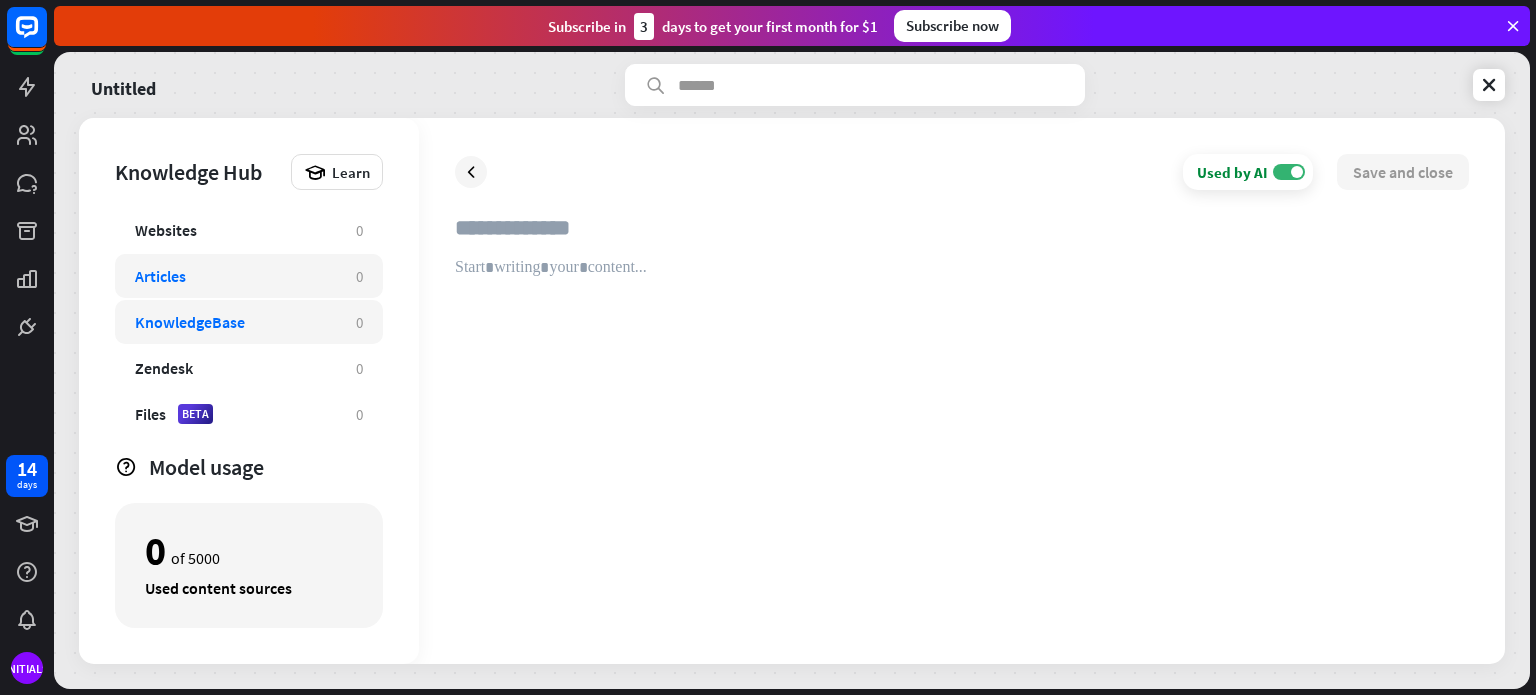 click on "KnowledgeBase" at bounding box center [235, 322] 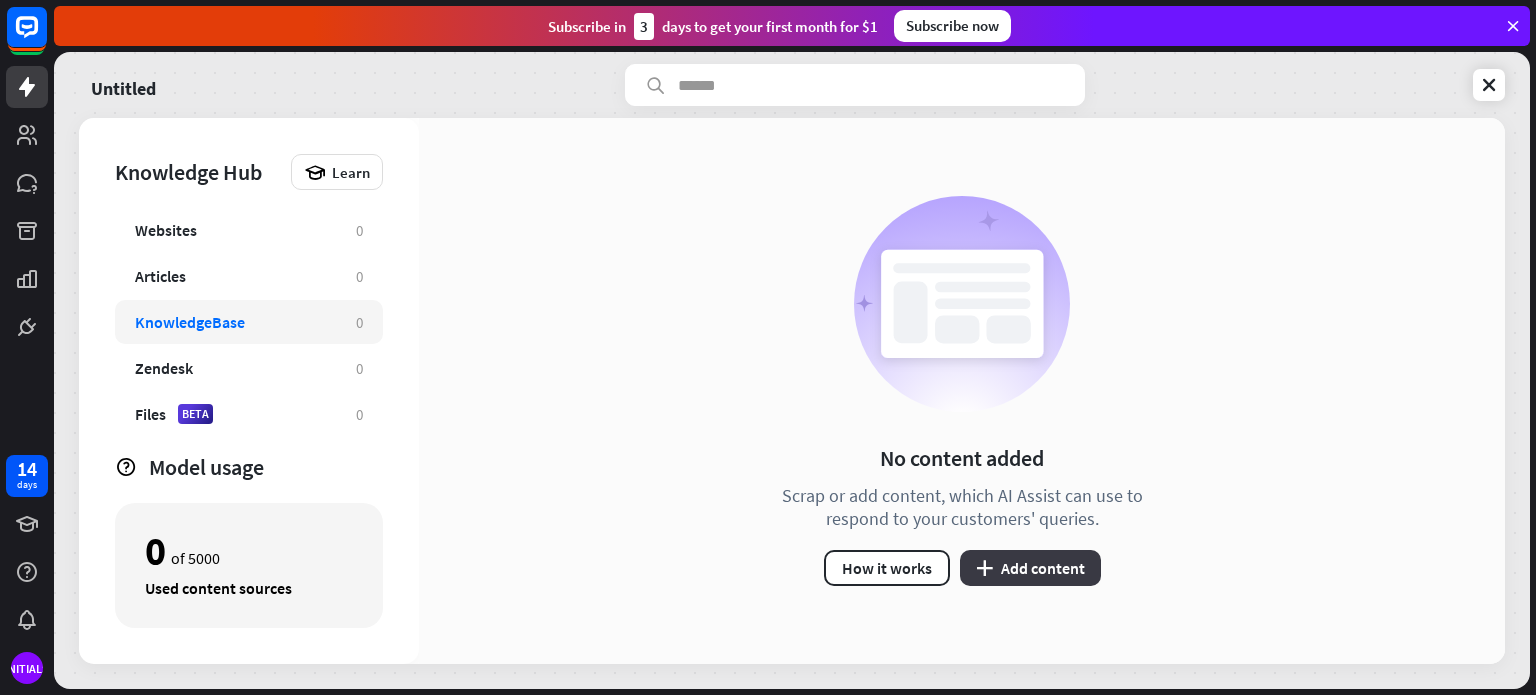 click on "plus
Add content" at bounding box center (1030, 568) 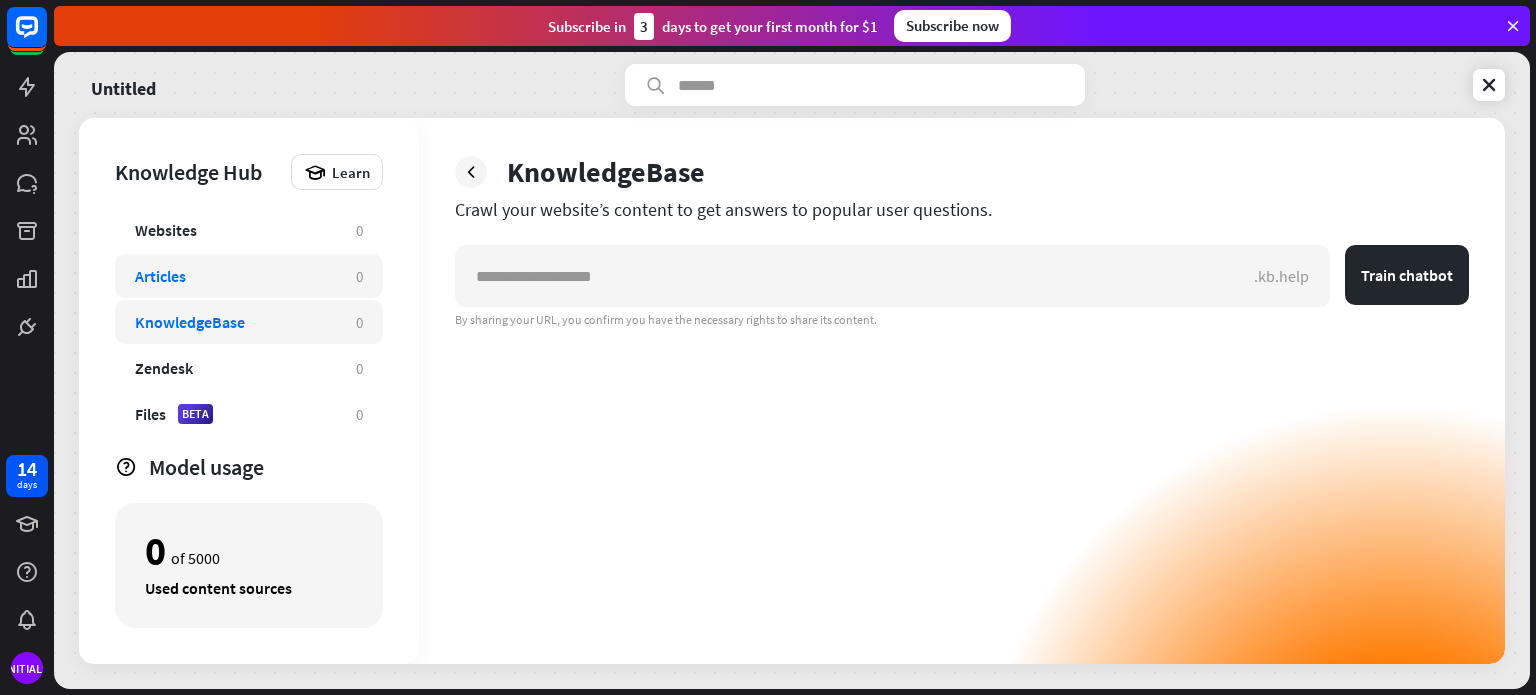 click on "Articles" at bounding box center [235, 276] 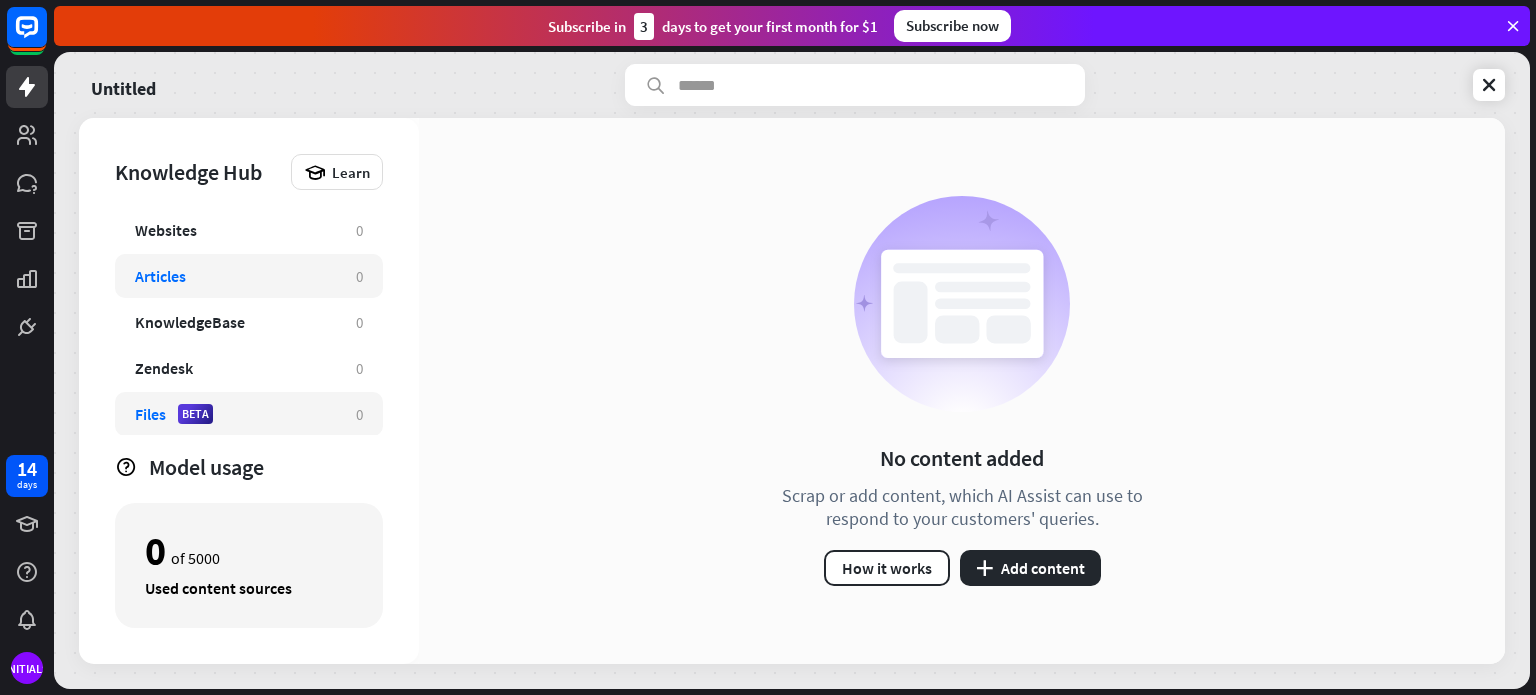 click on "Files
BETA" at bounding box center (235, 414) 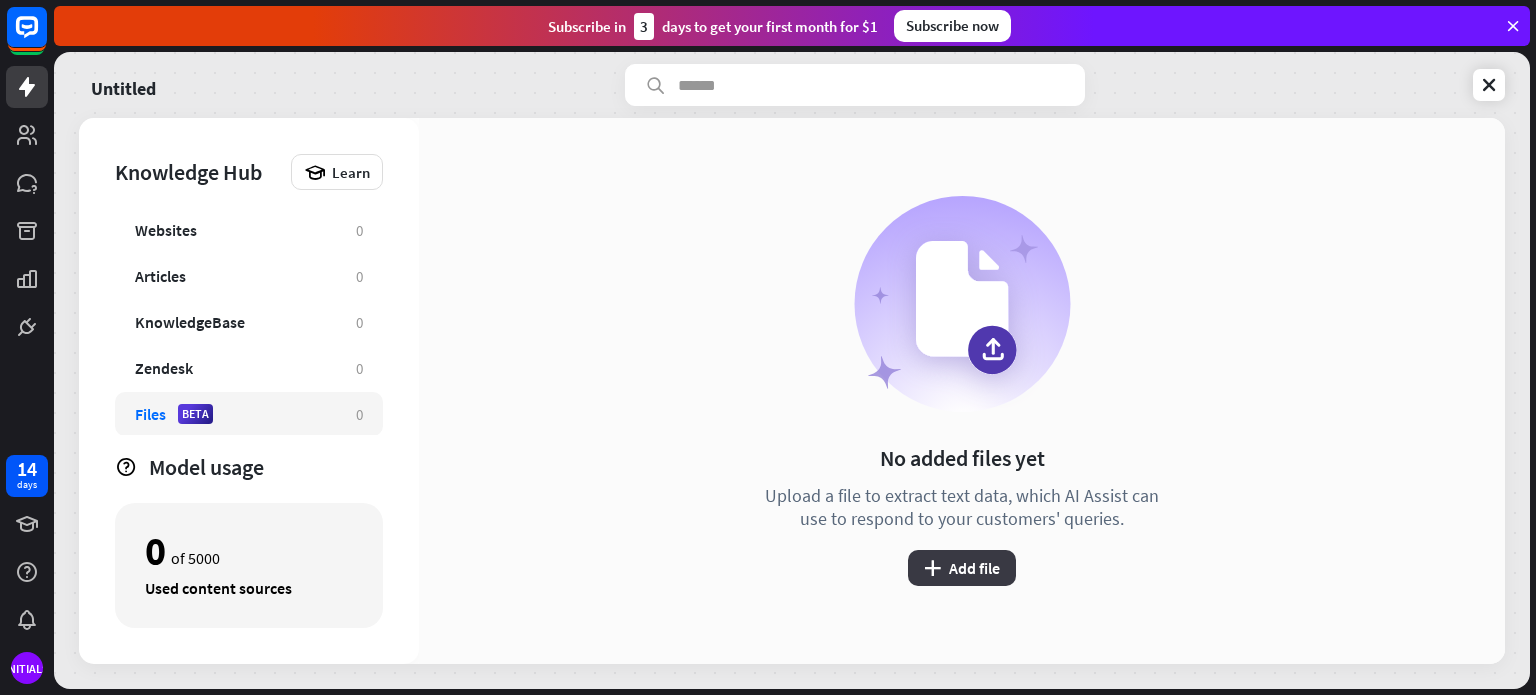 click on "plus
Add file" at bounding box center (962, 568) 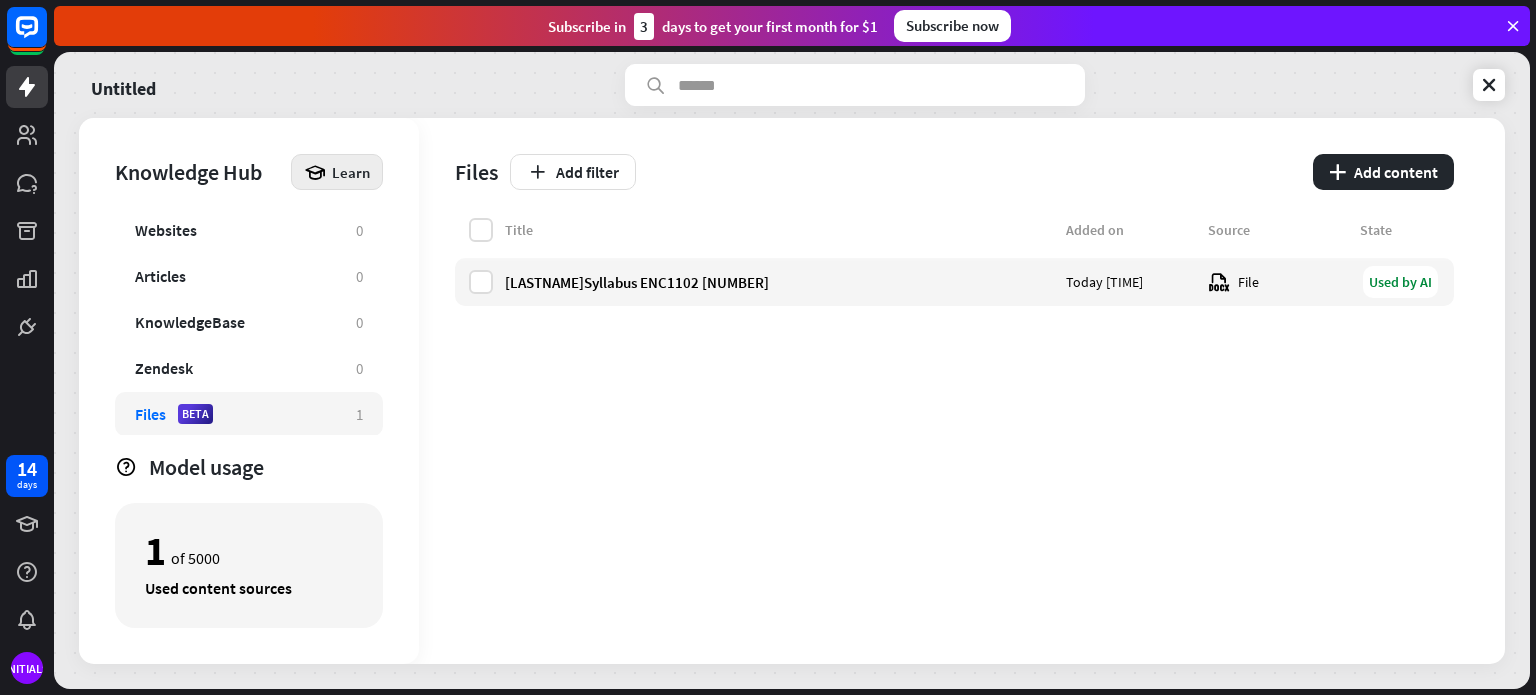 click at bounding box center (315, 172) 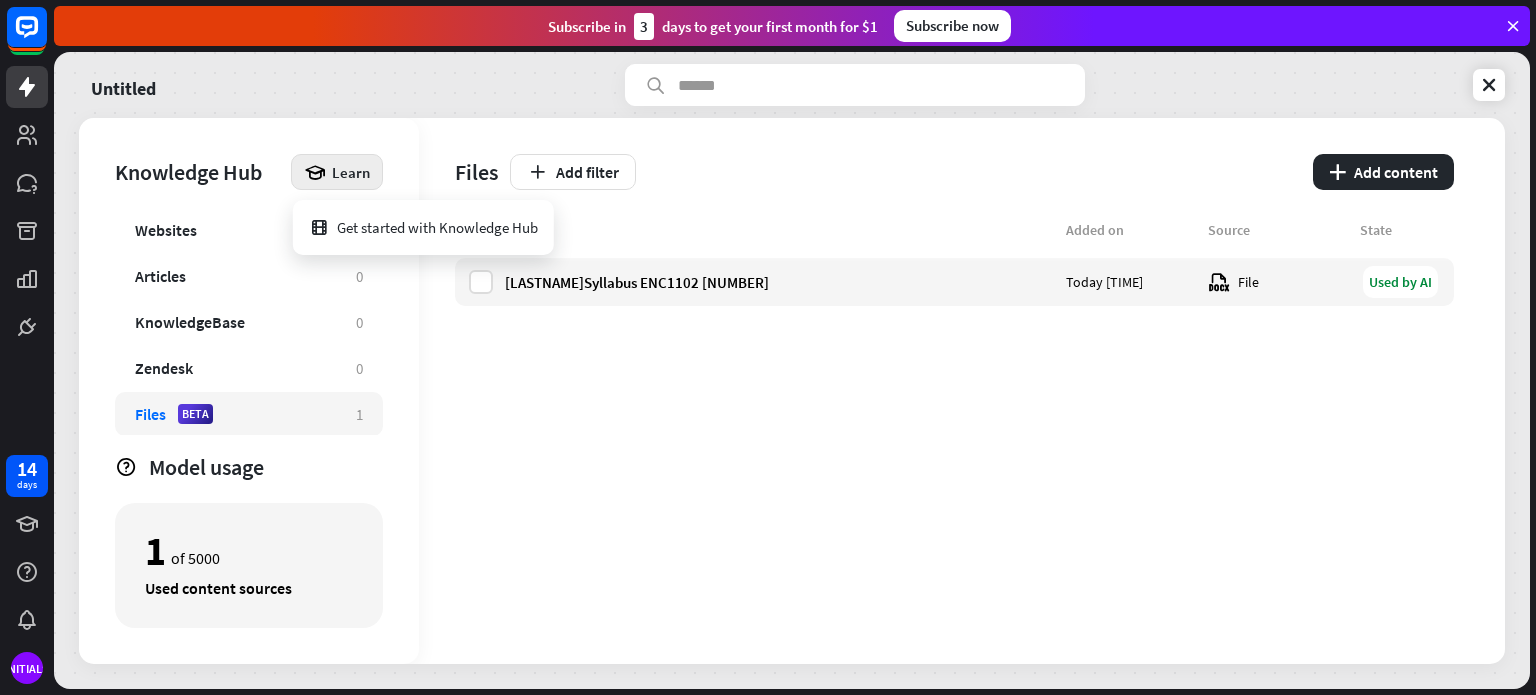 click on "Knowledge Hub     Learn     Websites     0 Articles     0 KnowledgeBase     0 Zendesk     0 Files
BETA
1     Model usage     1
of 5000
Used content sources" at bounding box center (249, 391) 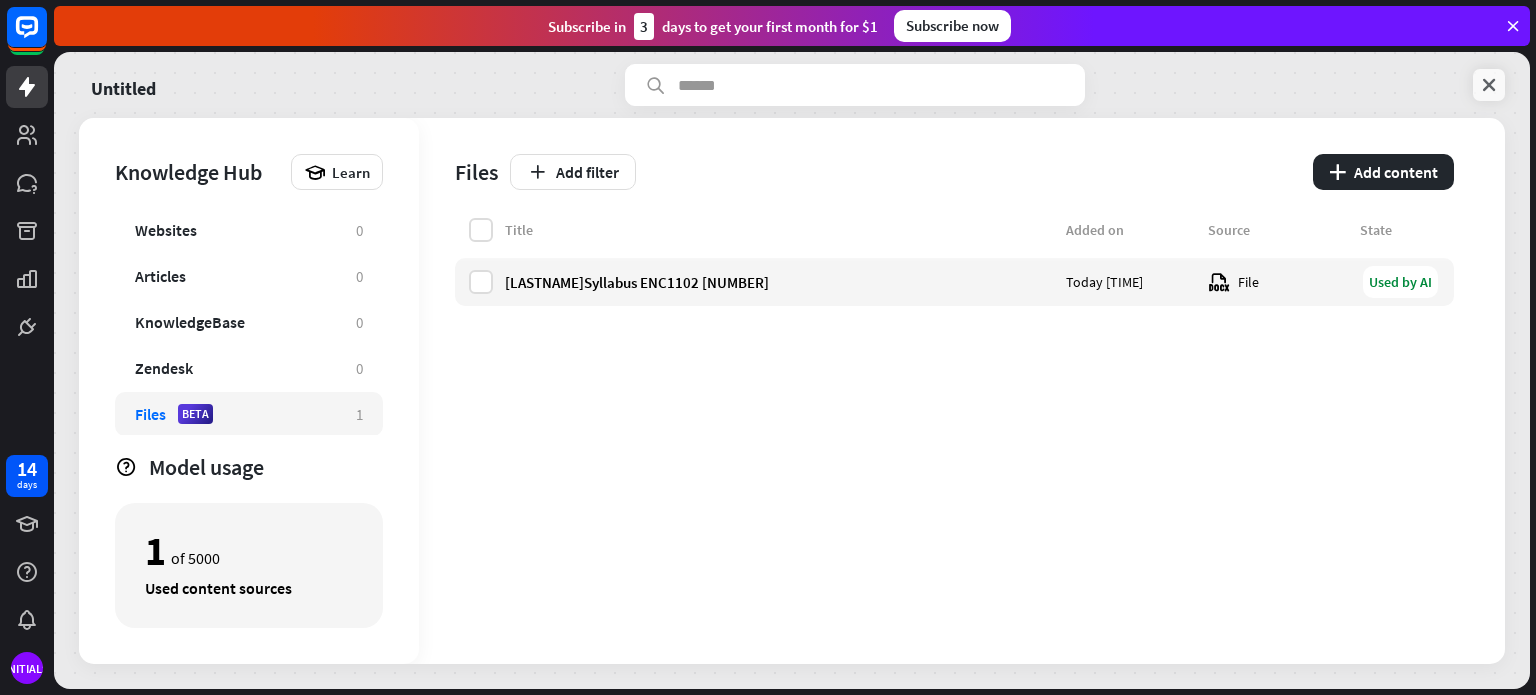 click at bounding box center (1489, 85) 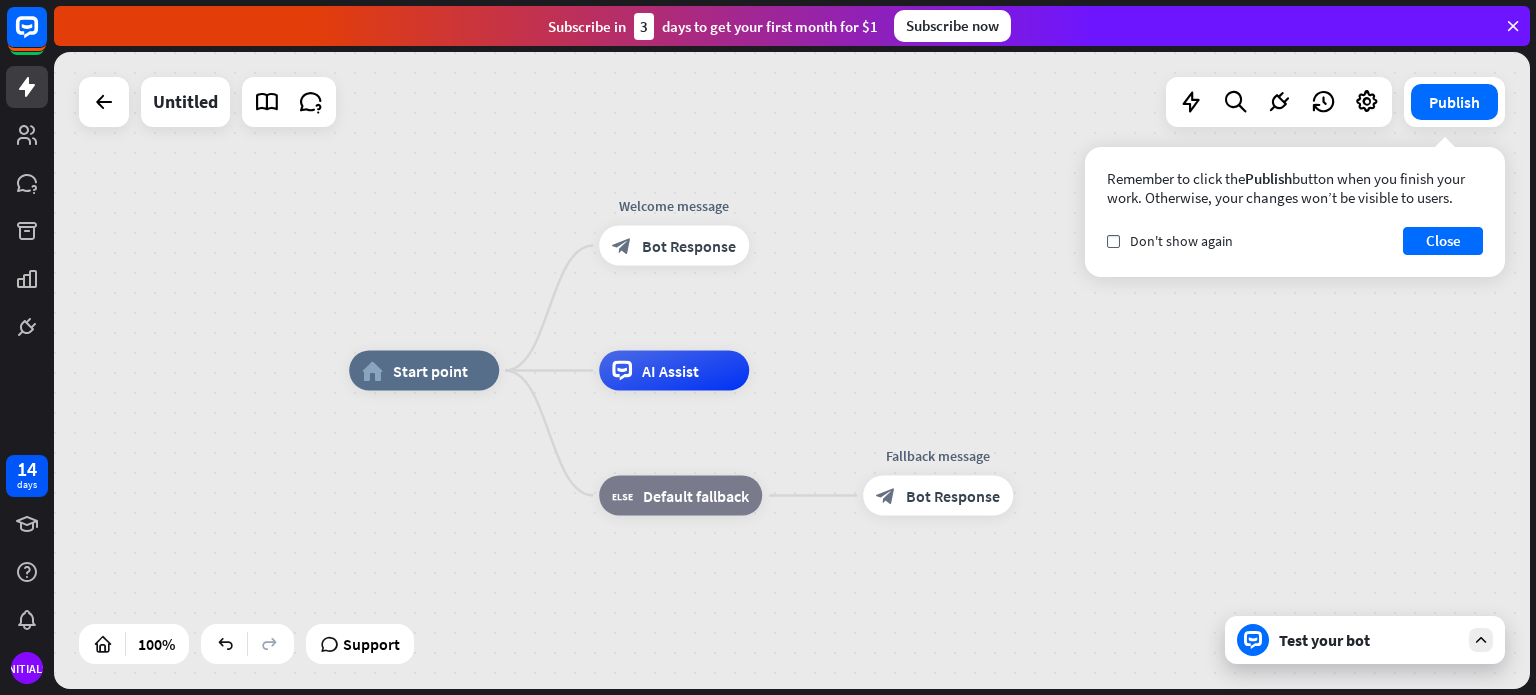 click 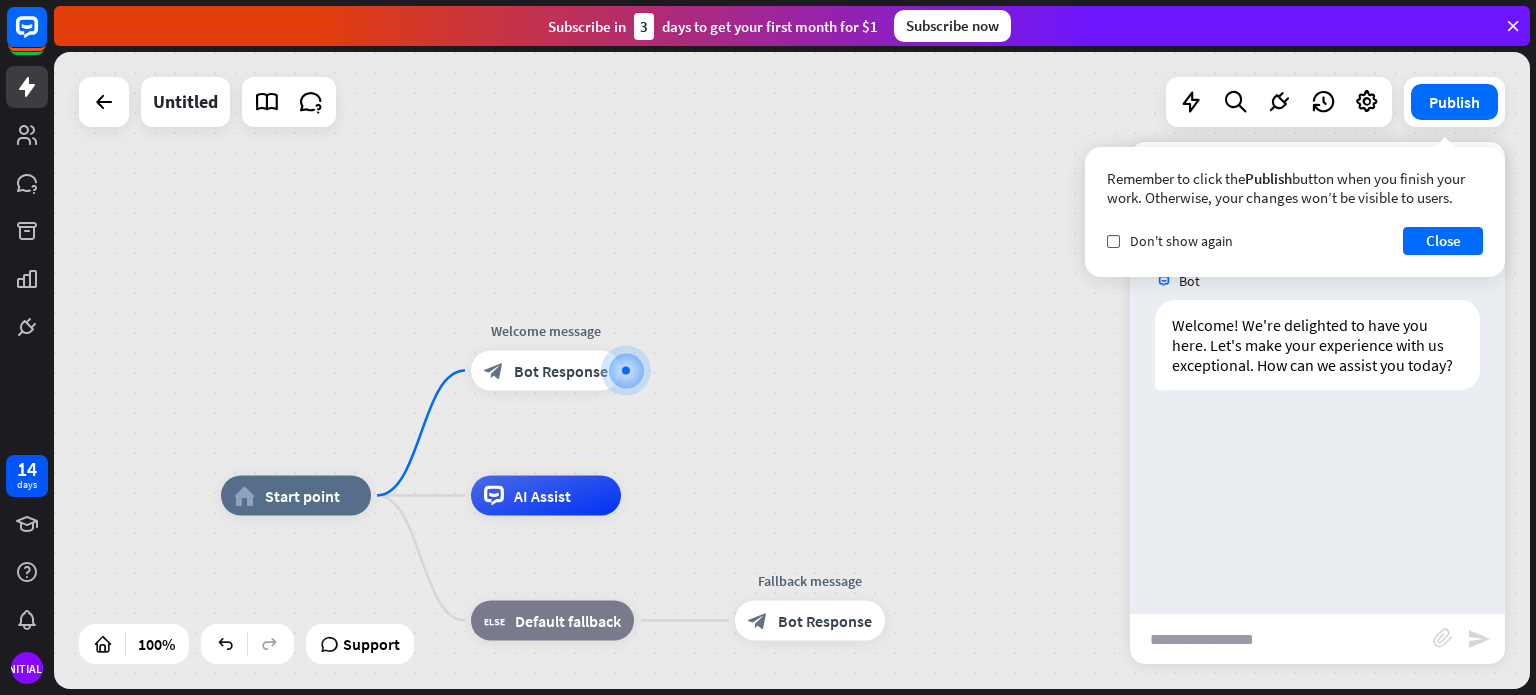 click at bounding box center (1281, 639) 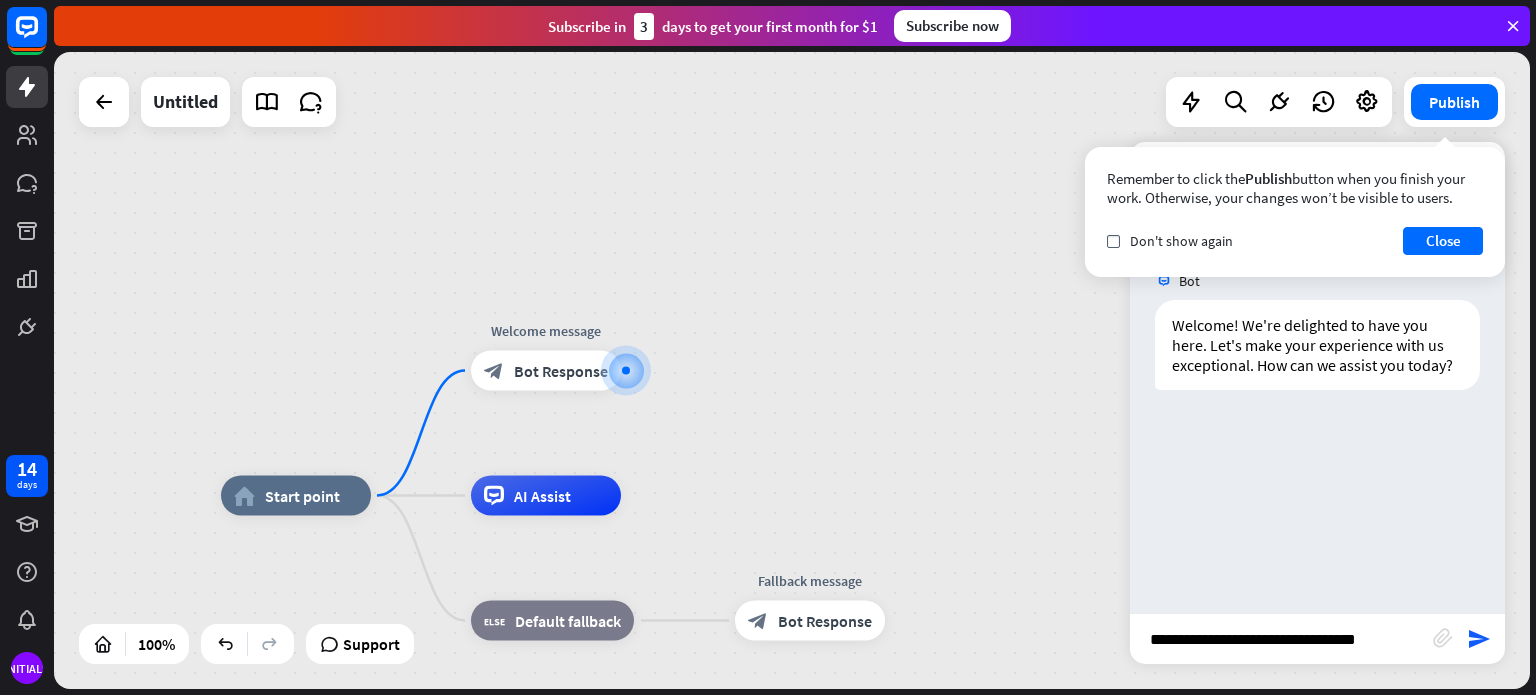 type on "**********" 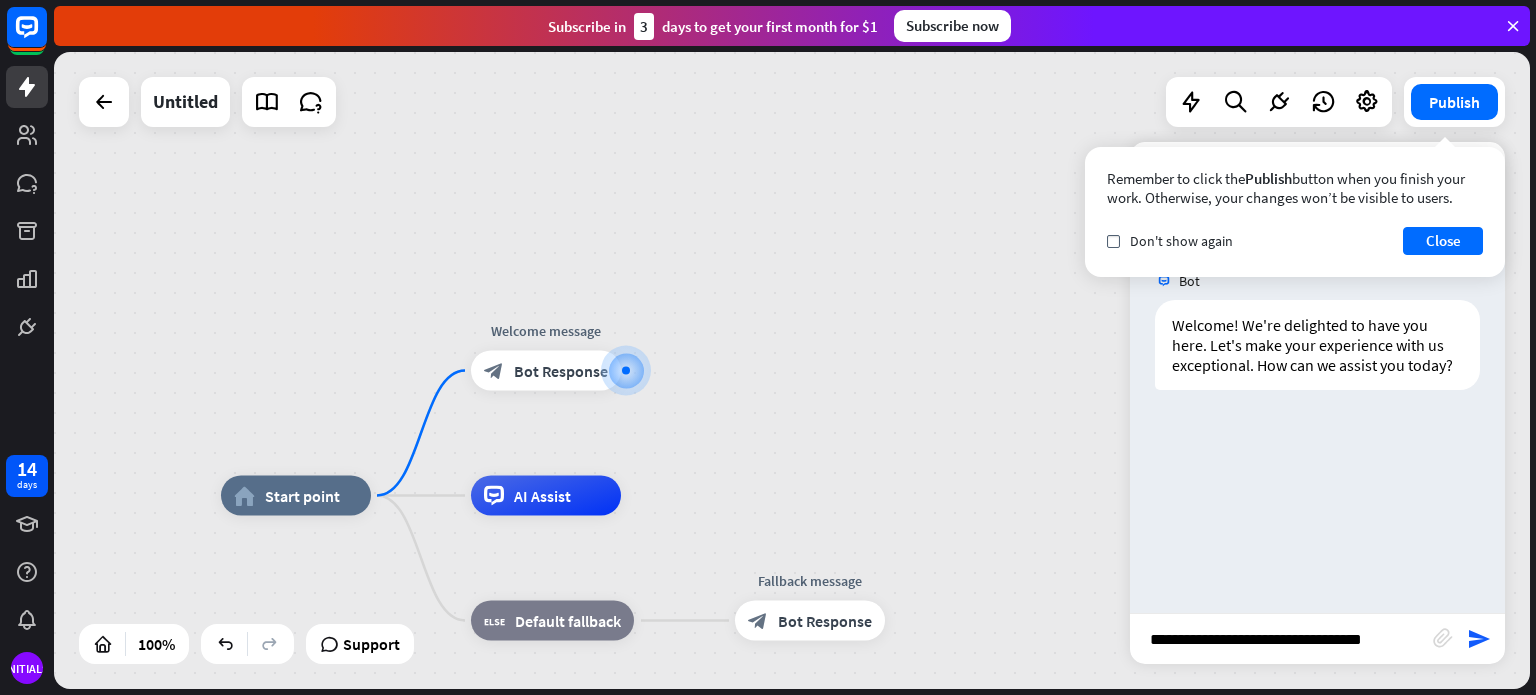 type 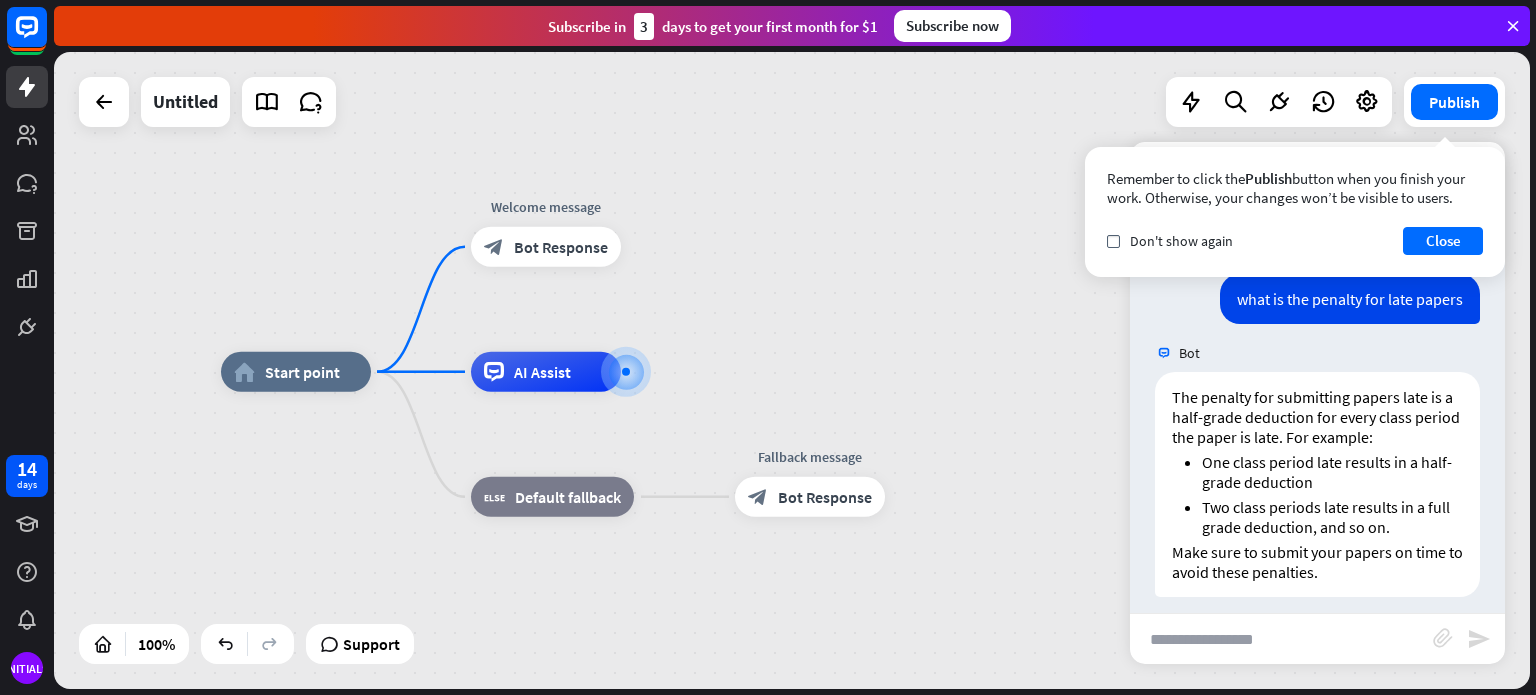 scroll, scrollTop: 197, scrollLeft: 0, axis: vertical 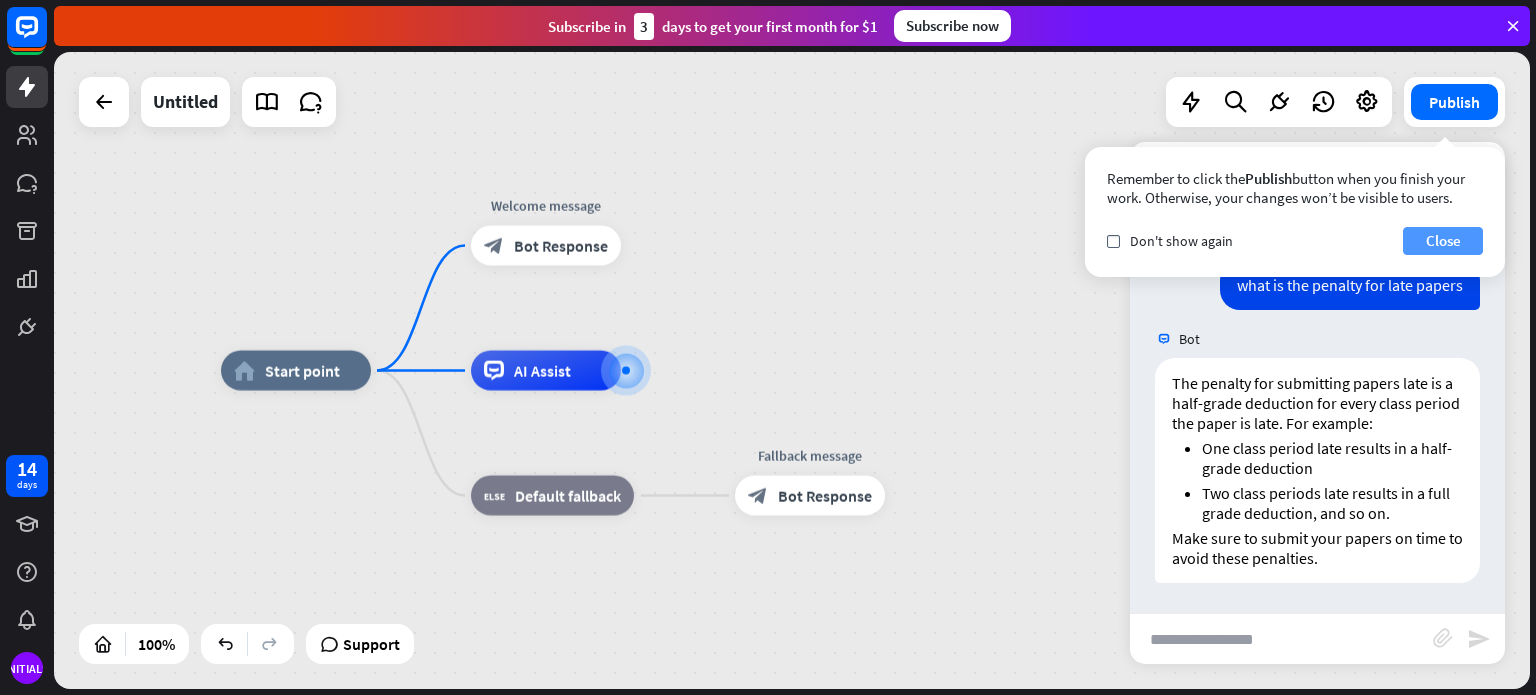 click on "Close" at bounding box center [1443, 241] 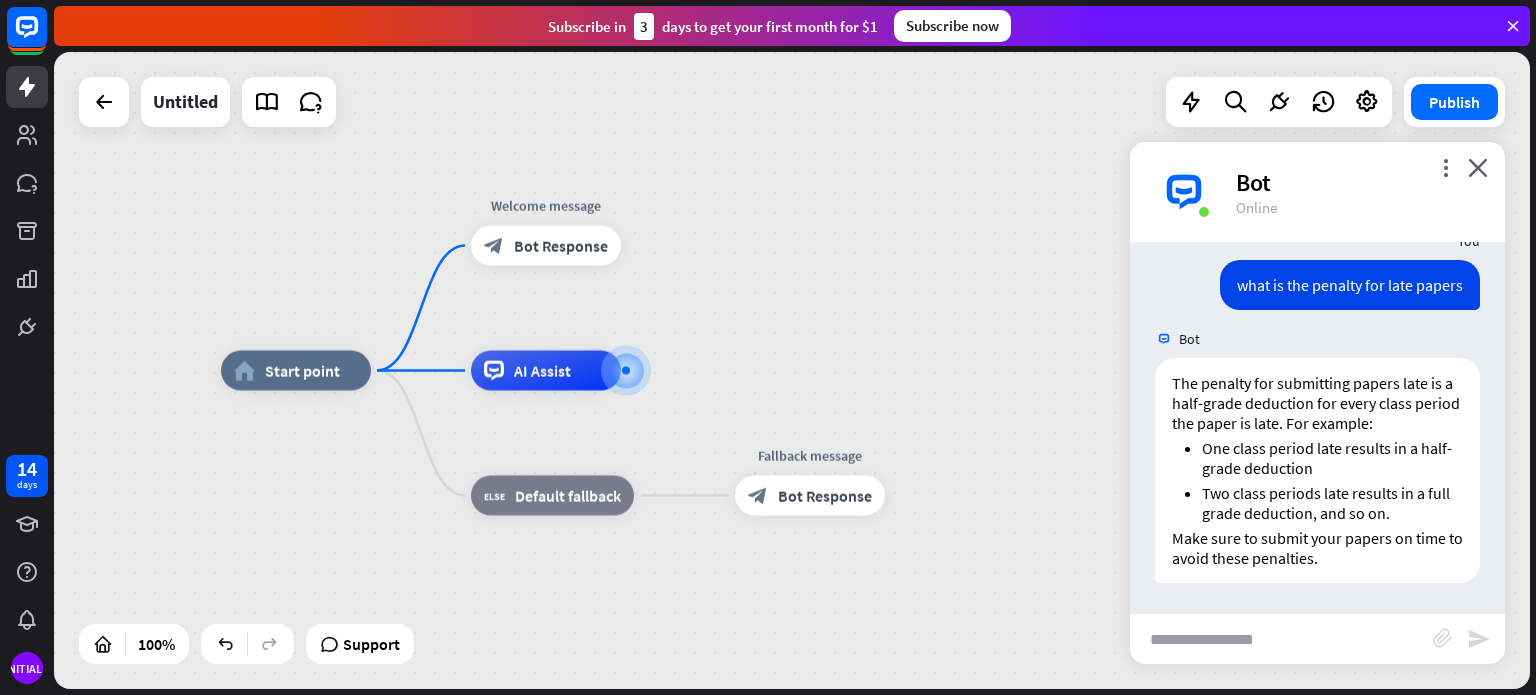 click on "home_2   Start point                 Welcome message   block_bot_response   Bot Response                     AI Assist                       block_fallback   Default fallback                 Fallback message   block_bot_response   Bot Response" at bounding box center [792, 370] 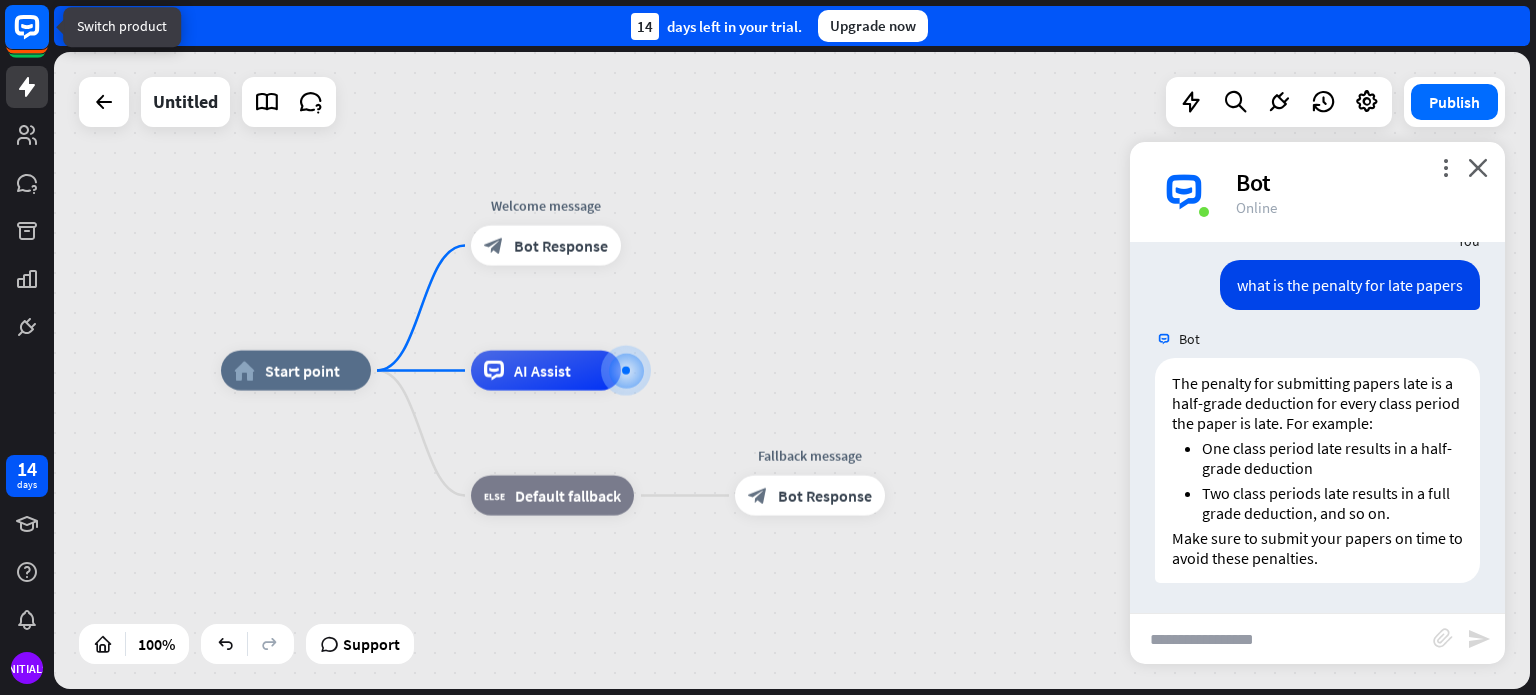 click 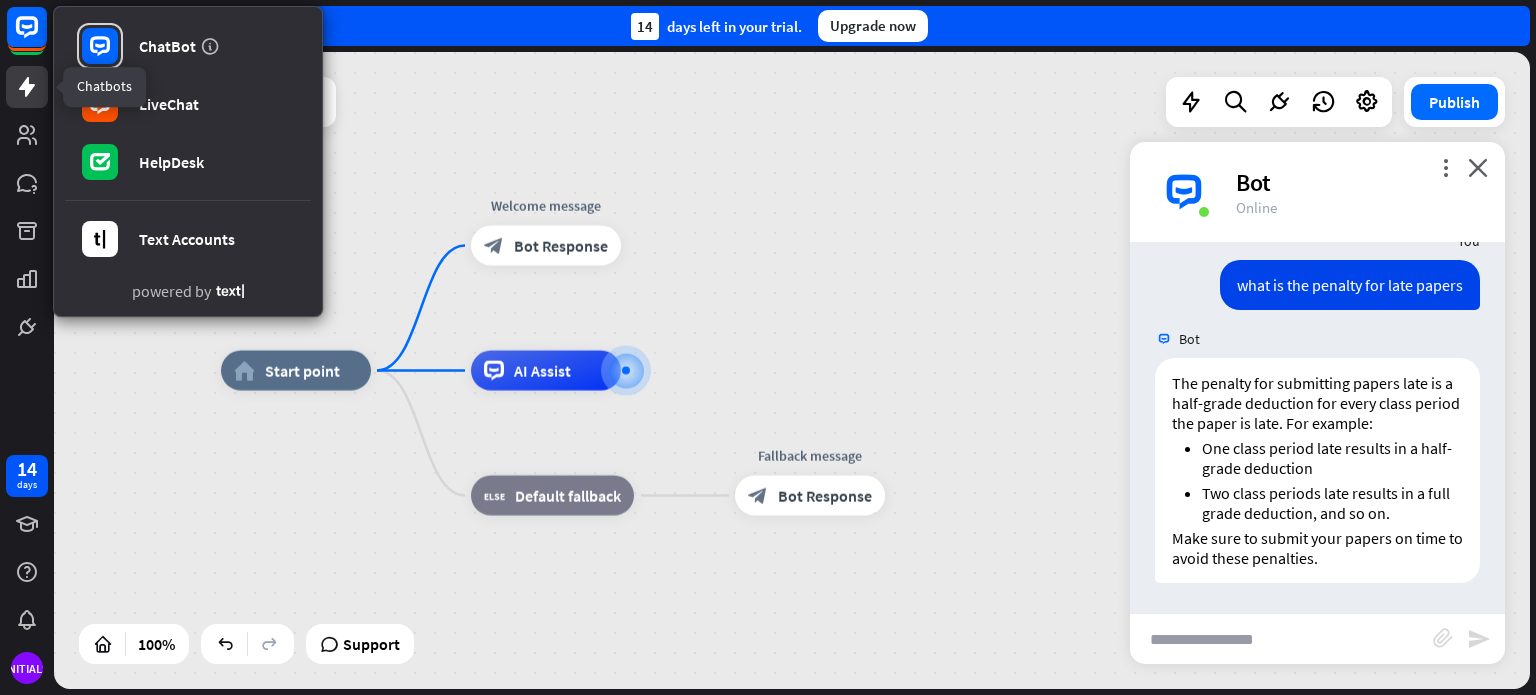 click 